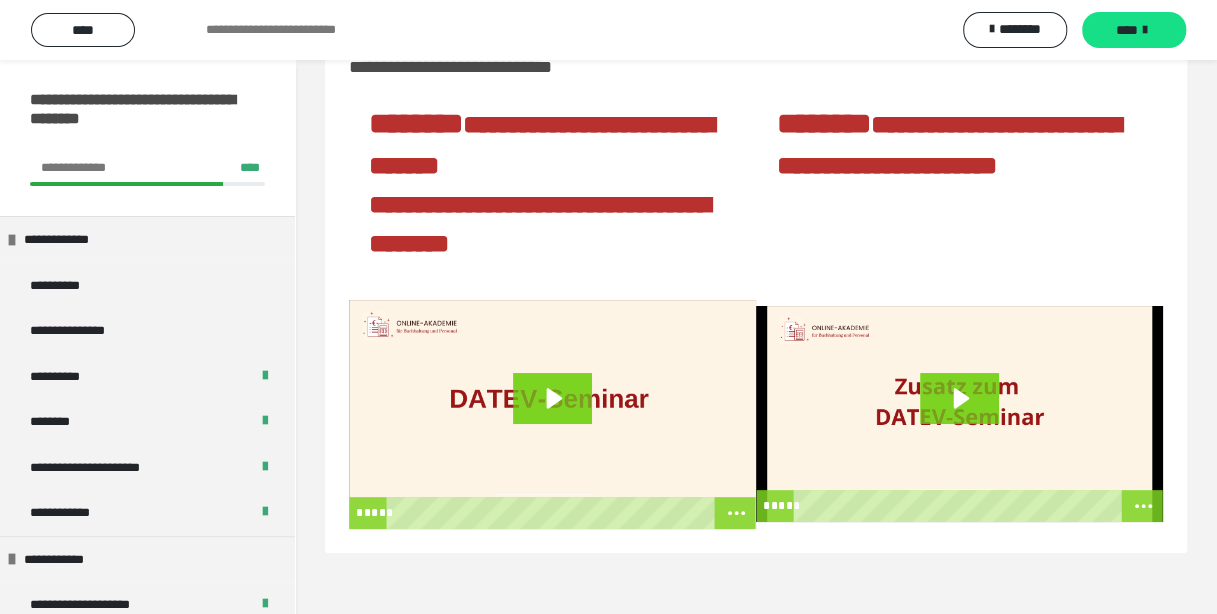 scroll, scrollTop: 0, scrollLeft: 0, axis: both 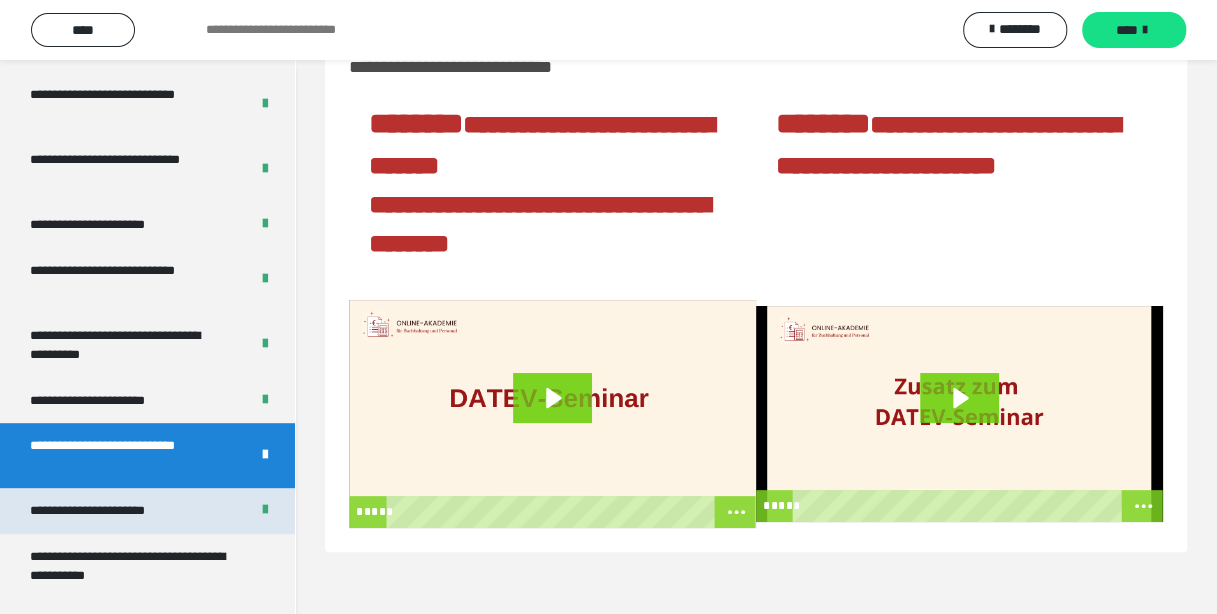 click on "**********" at bounding box center (111, 511) 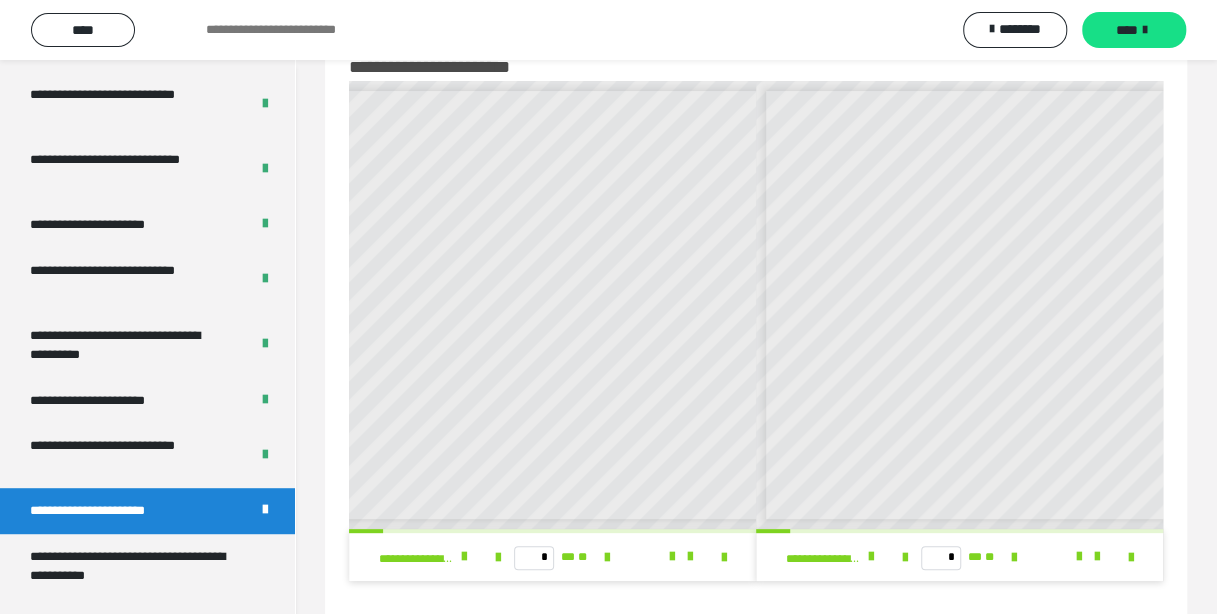 scroll, scrollTop: 0, scrollLeft: 202, axis: horizontal 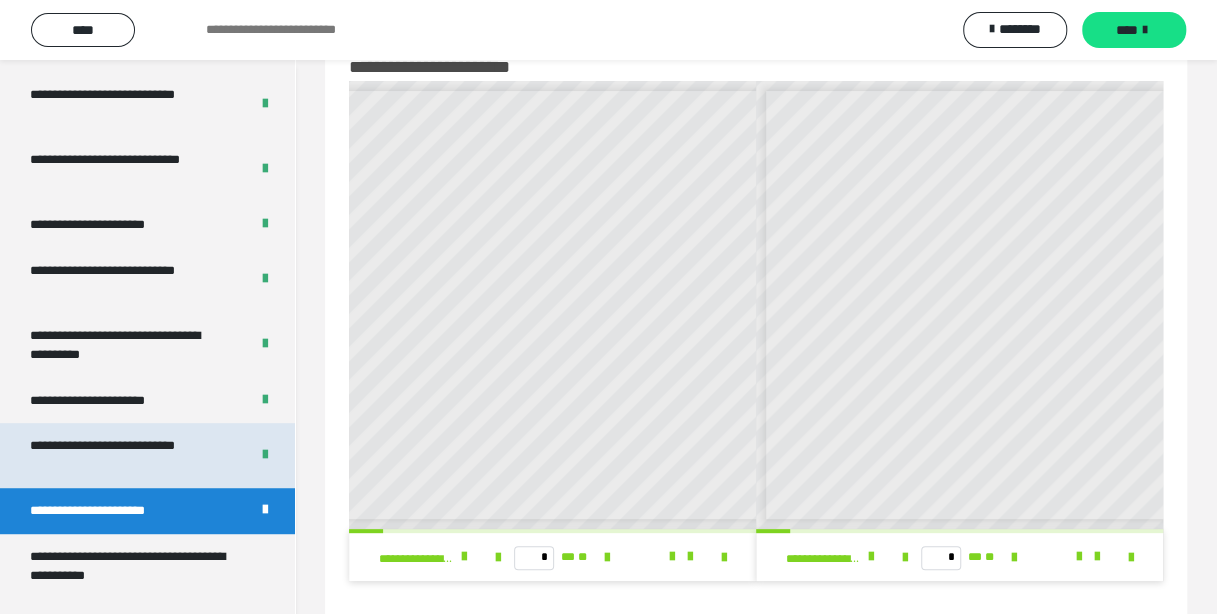 click on "**********" at bounding box center (124, 455) 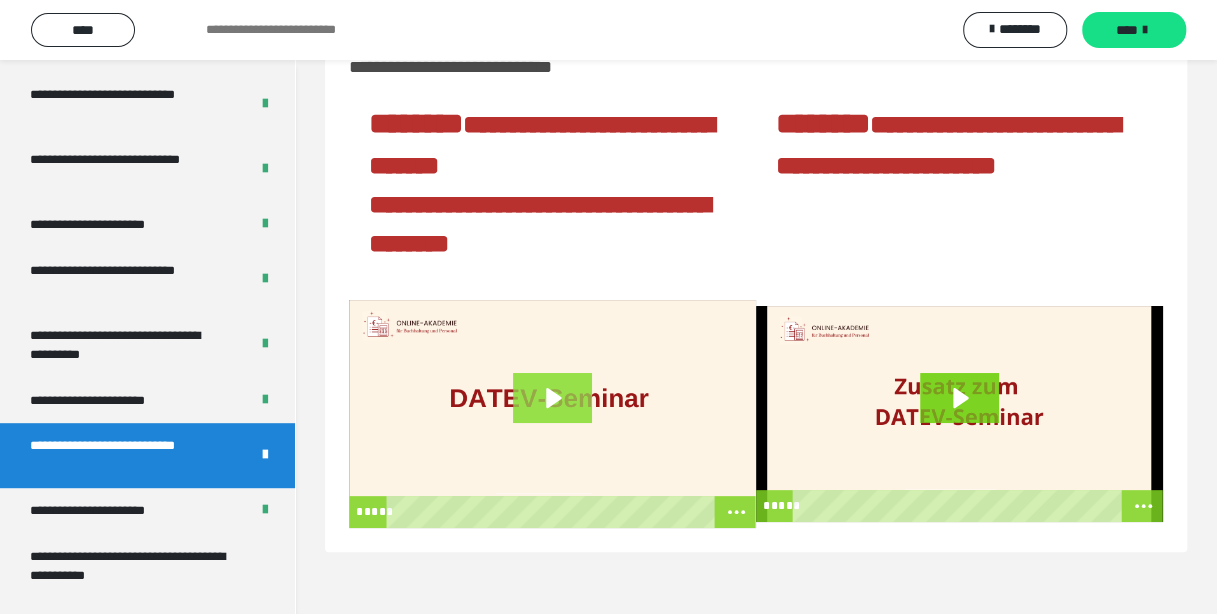 click 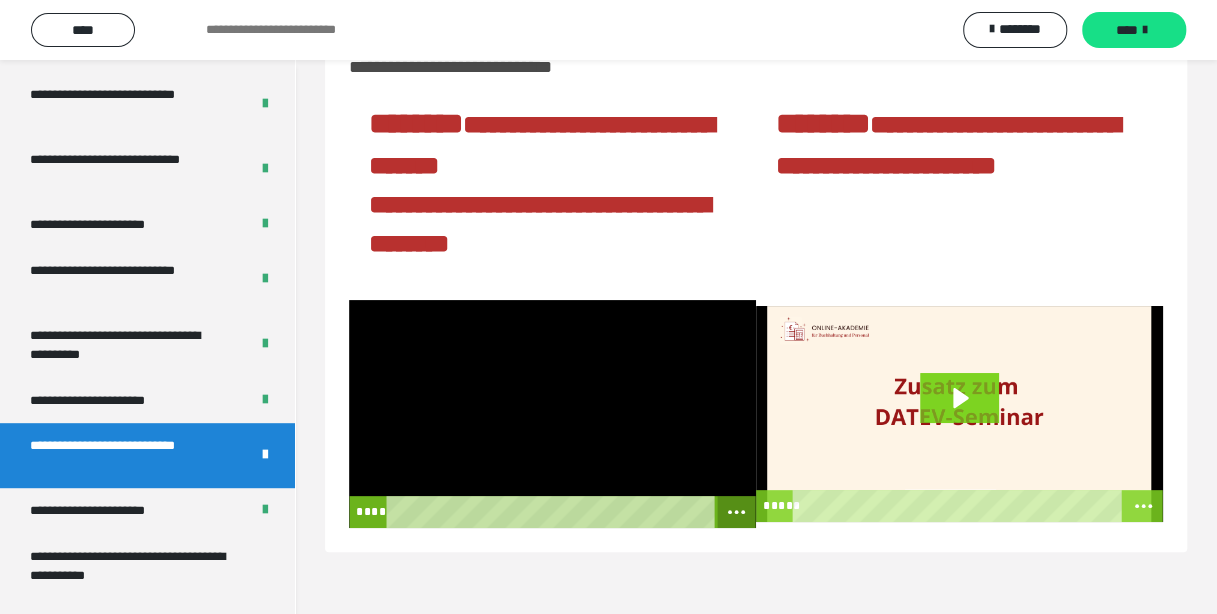 click 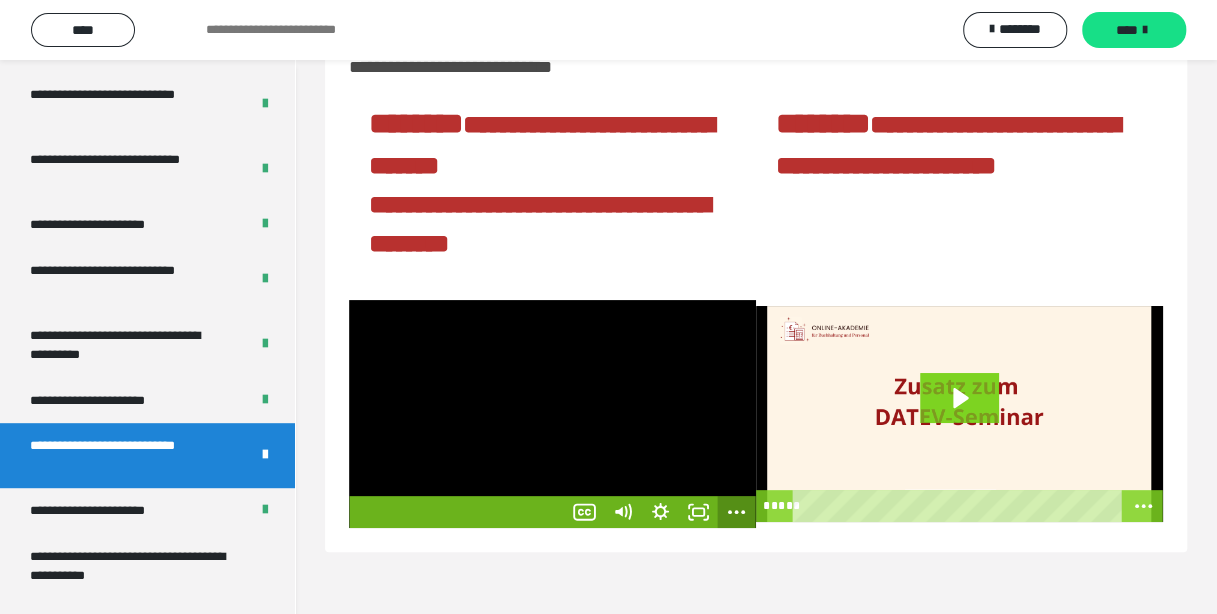 click 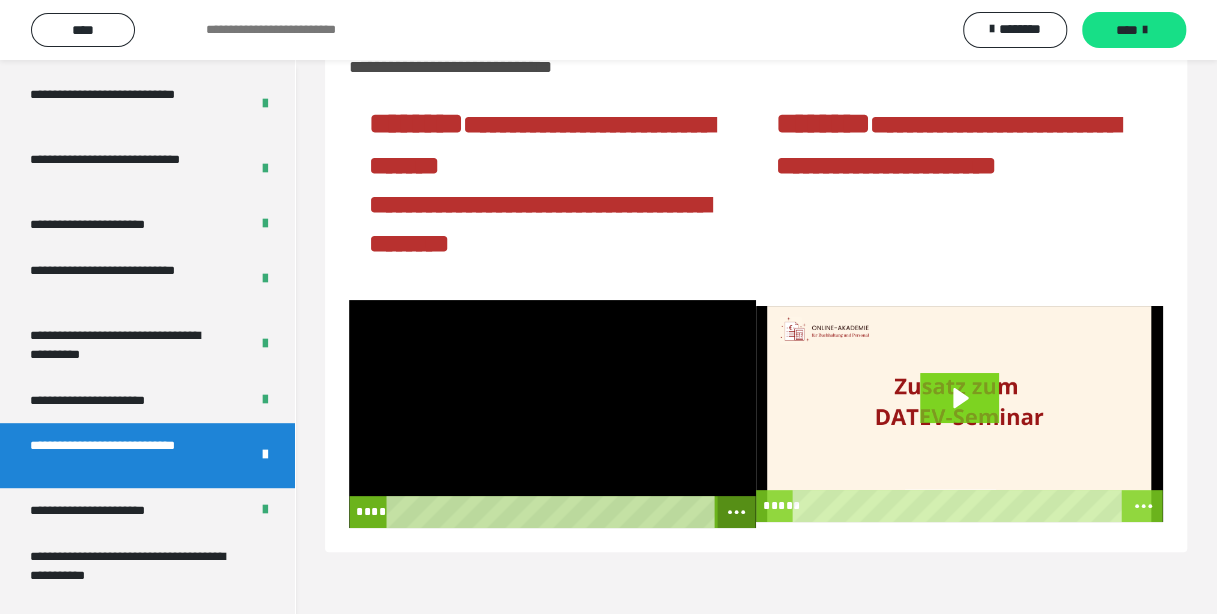 click 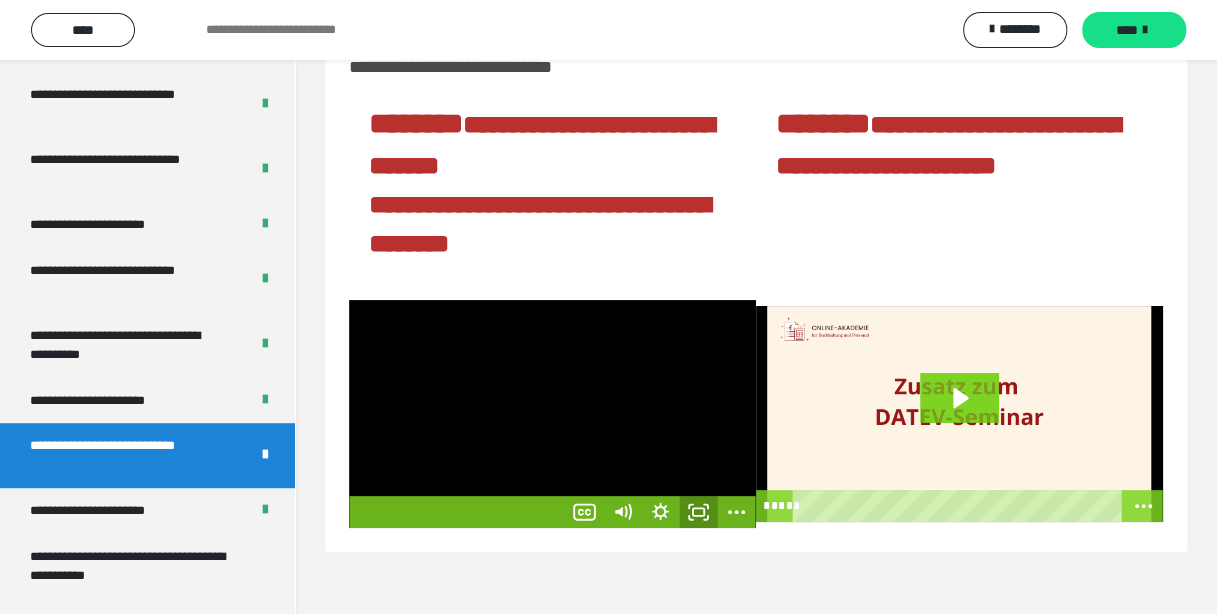 click 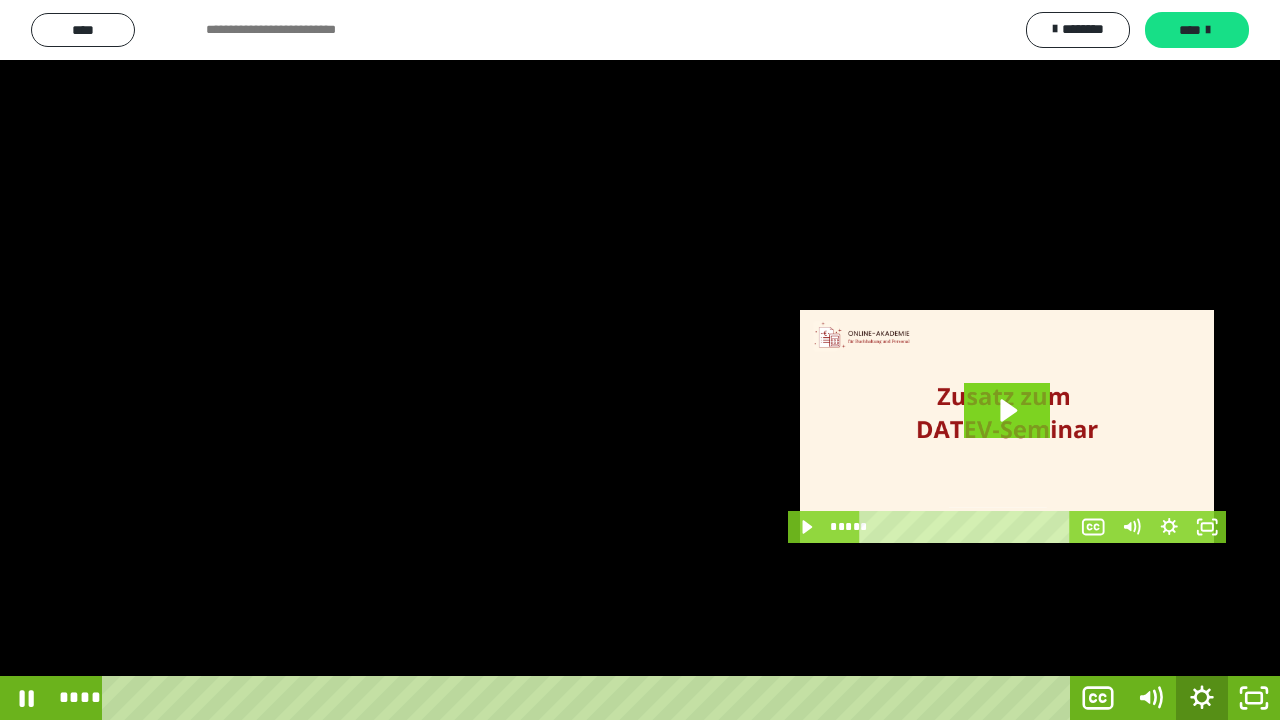 click 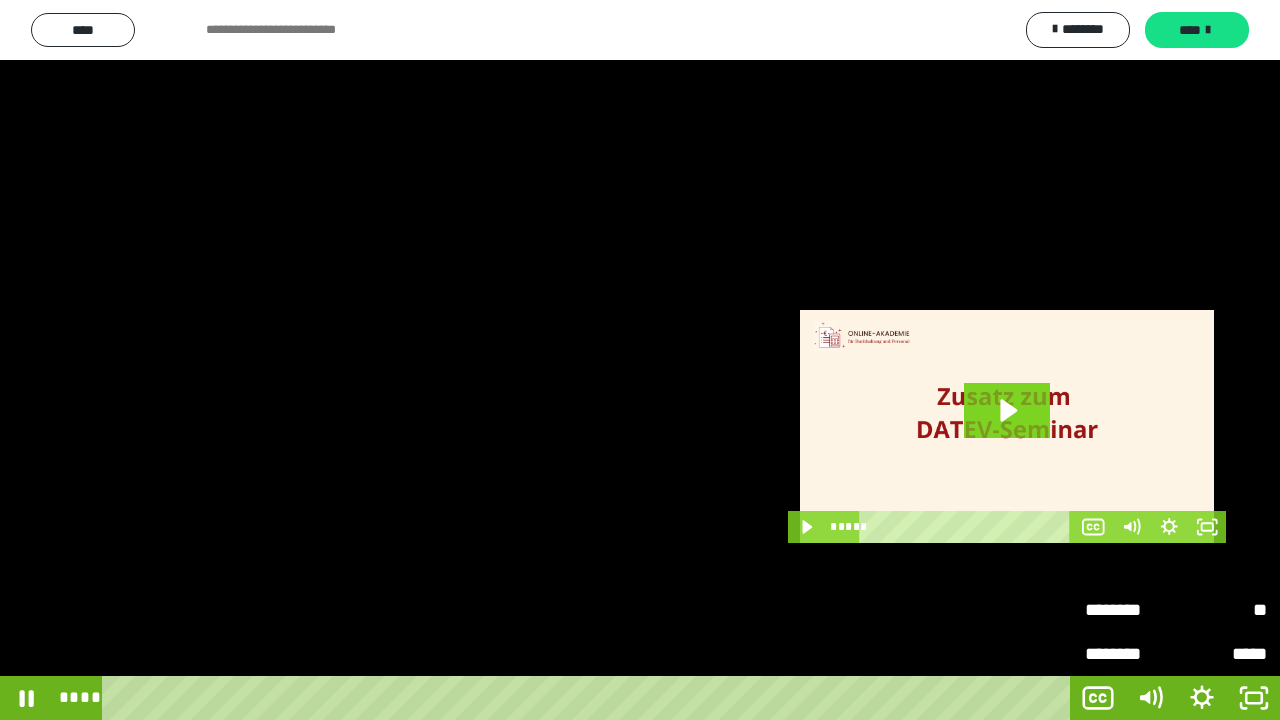 click on "**" at bounding box center [1221, 610] 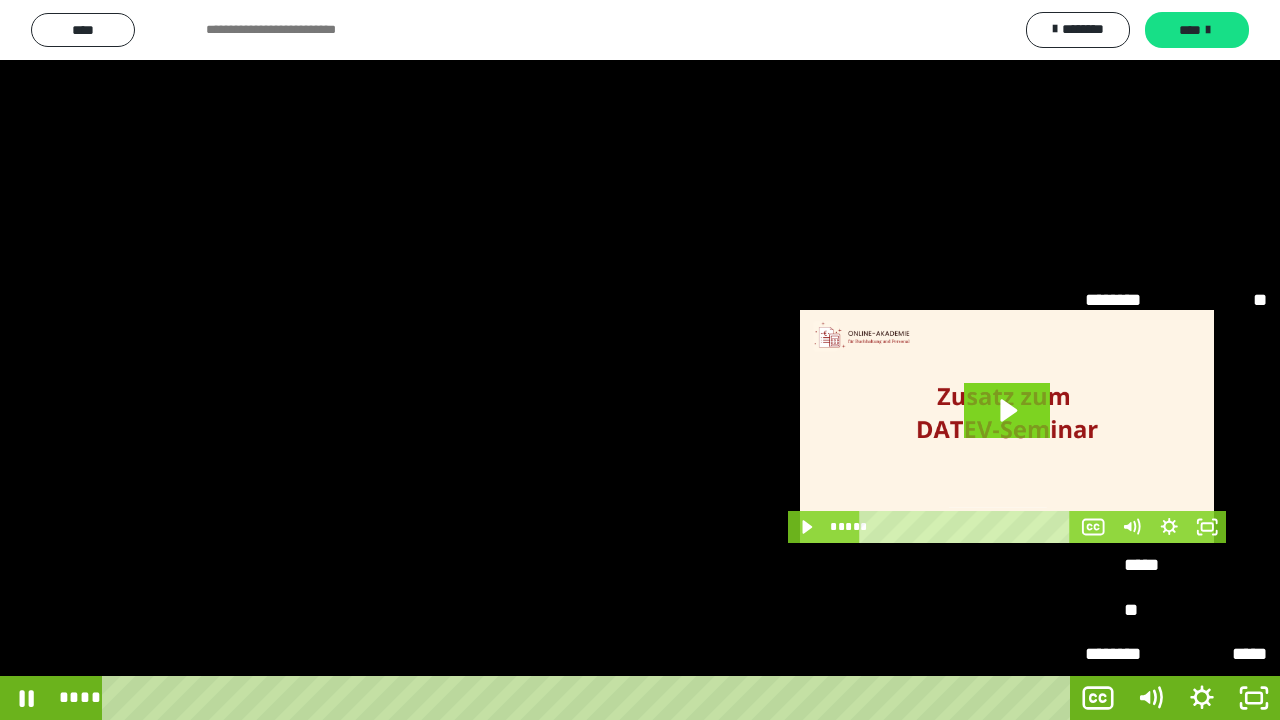 click on "*****" at bounding box center (1176, 477) 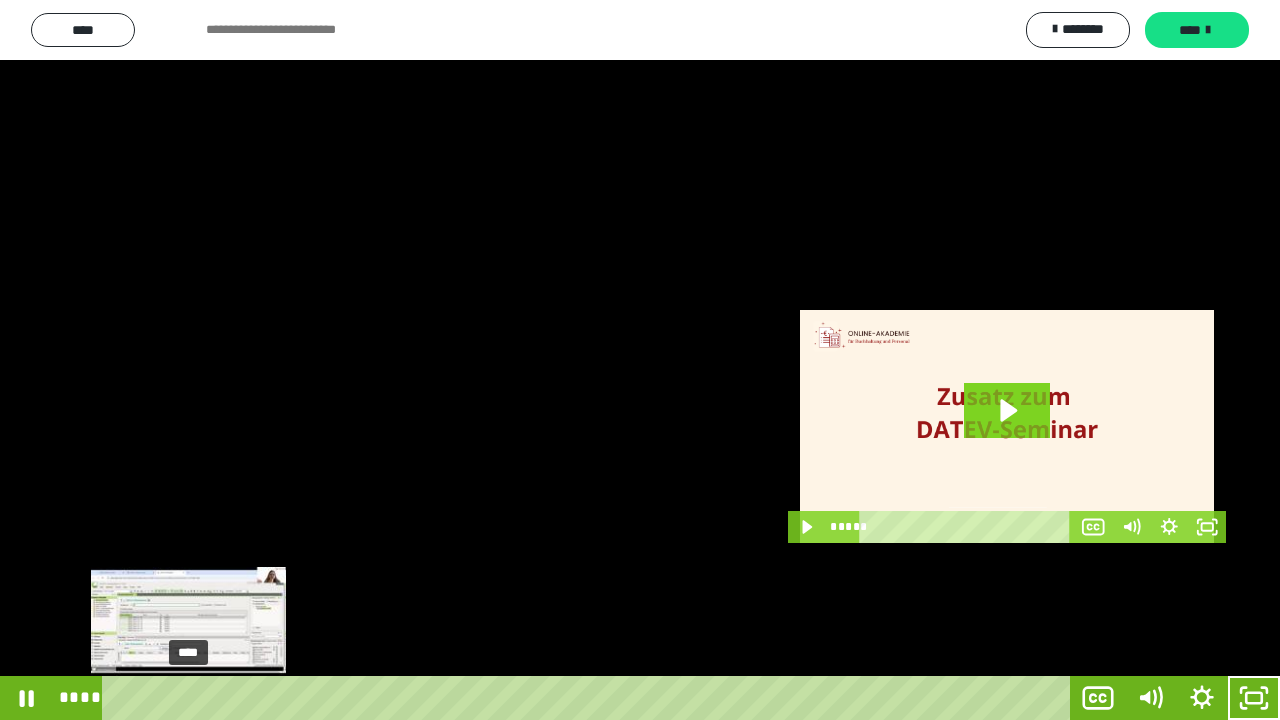 click on "****" at bounding box center [590, 698] 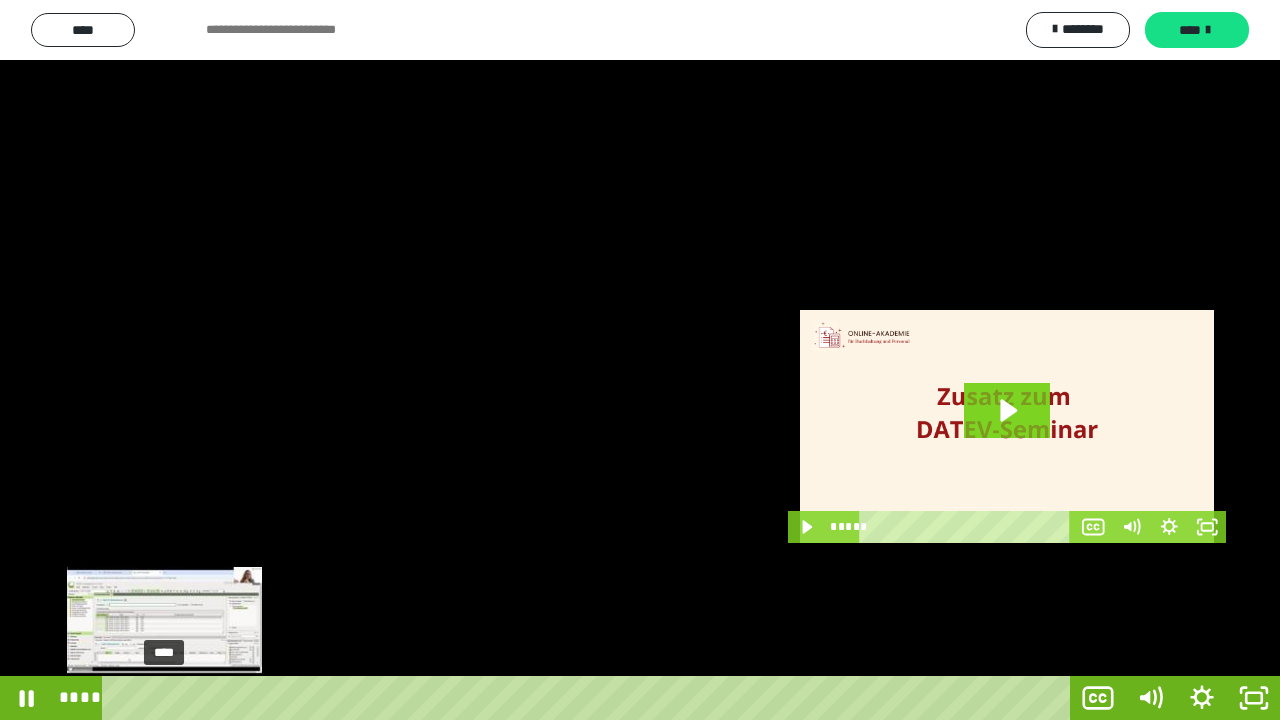 click on "****" at bounding box center [590, 698] 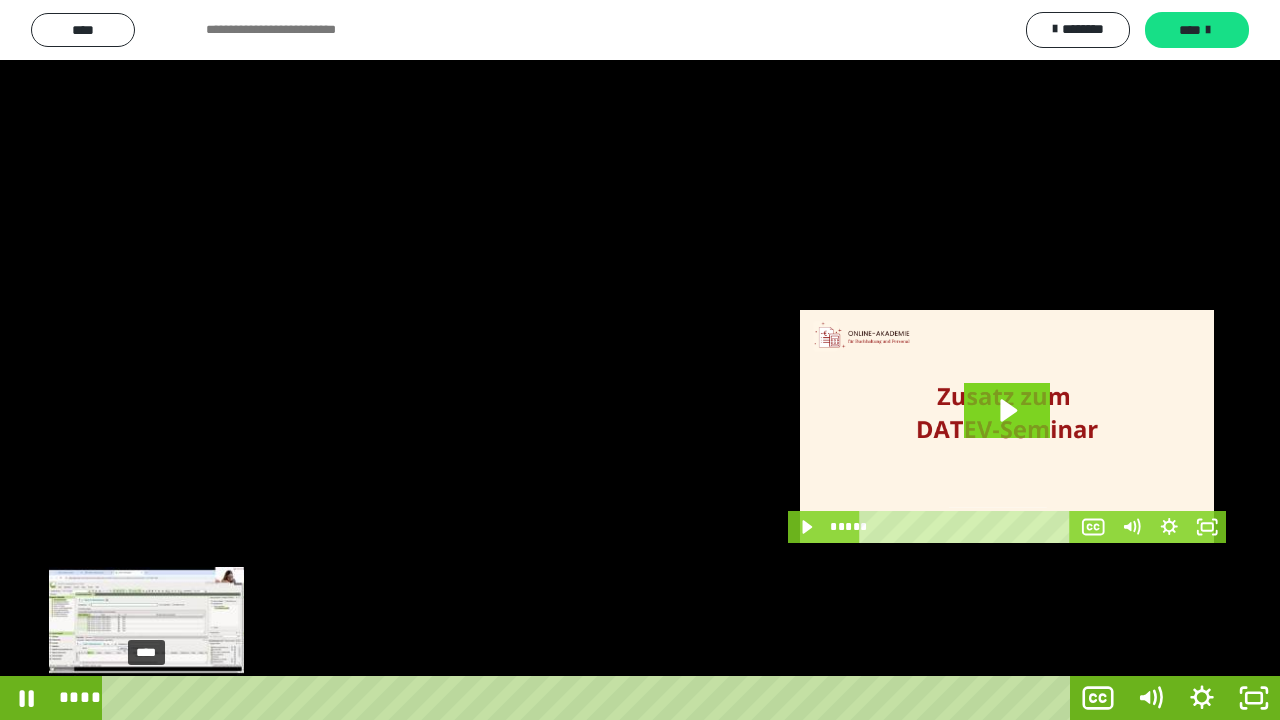 click on "****" at bounding box center (590, 698) 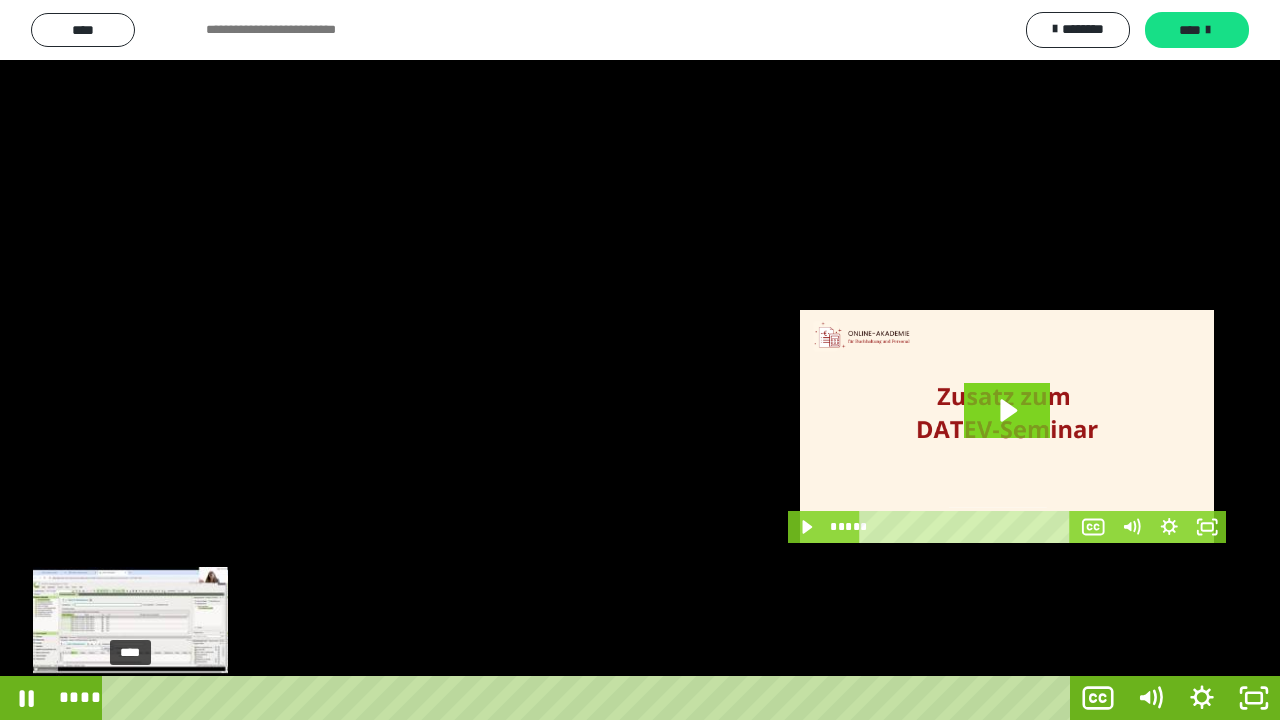 click on "****" at bounding box center (590, 698) 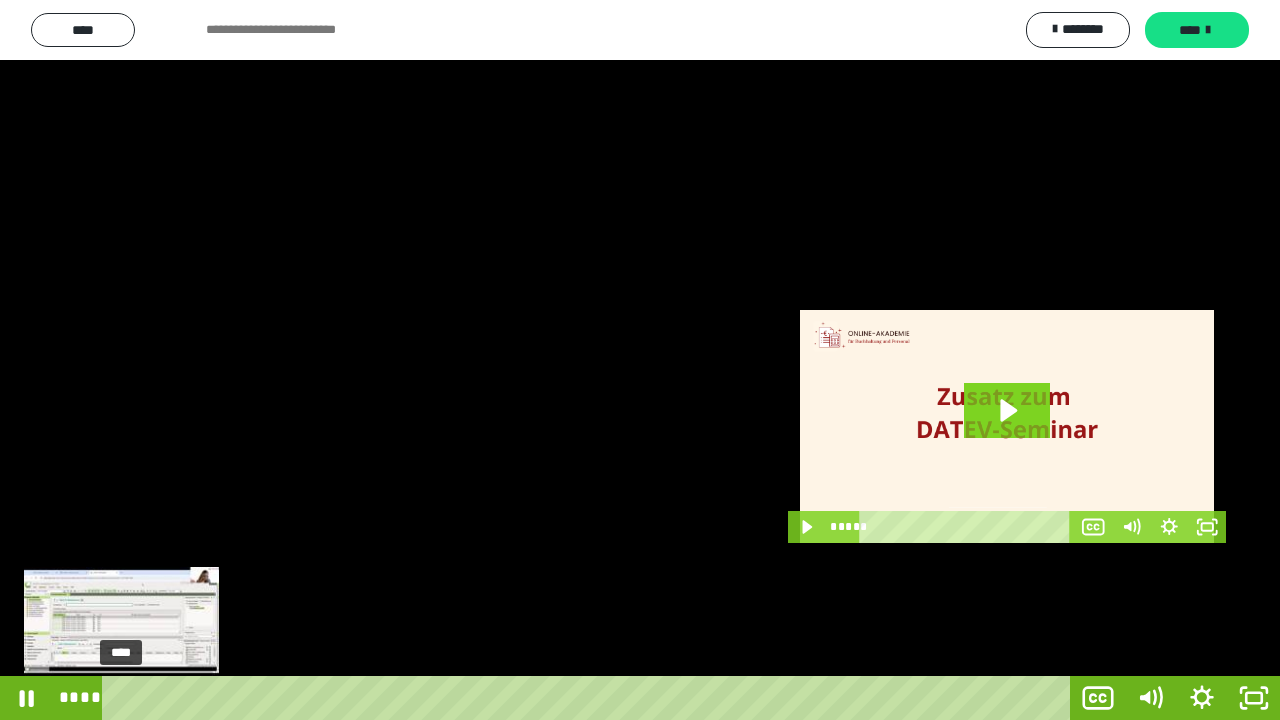 click on "****" at bounding box center [590, 698] 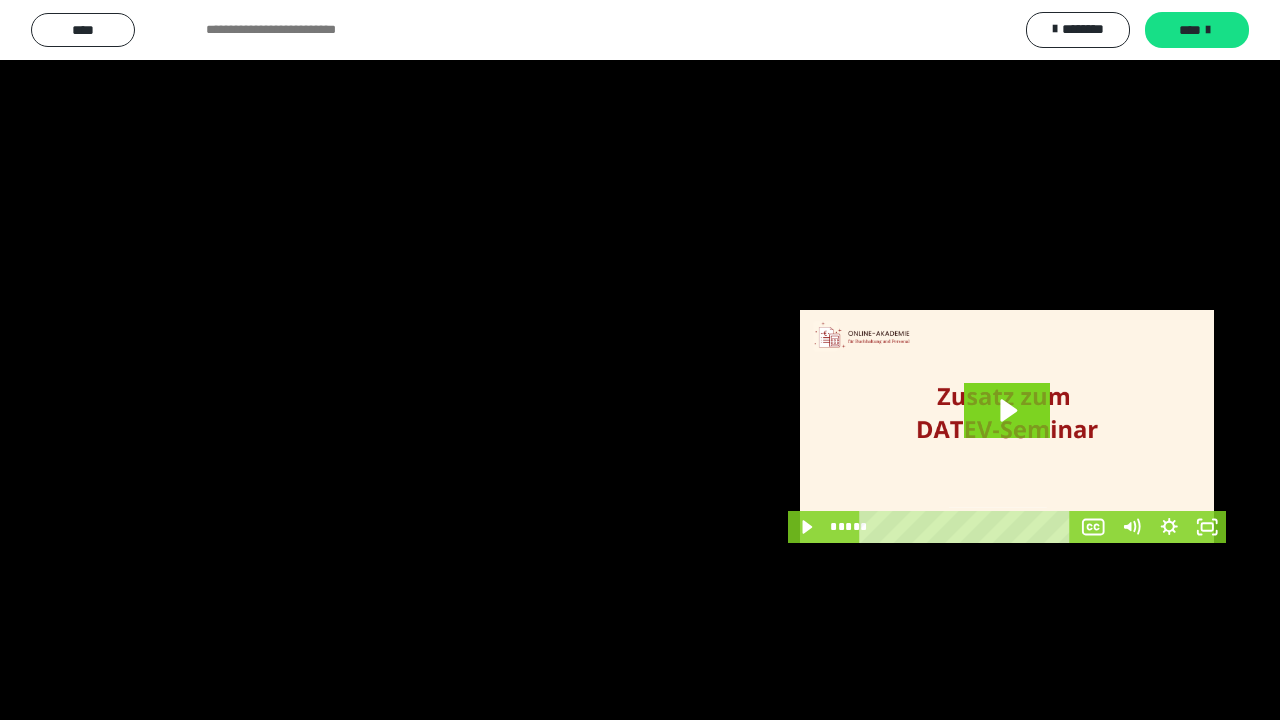 click at bounding box center [640, 360] 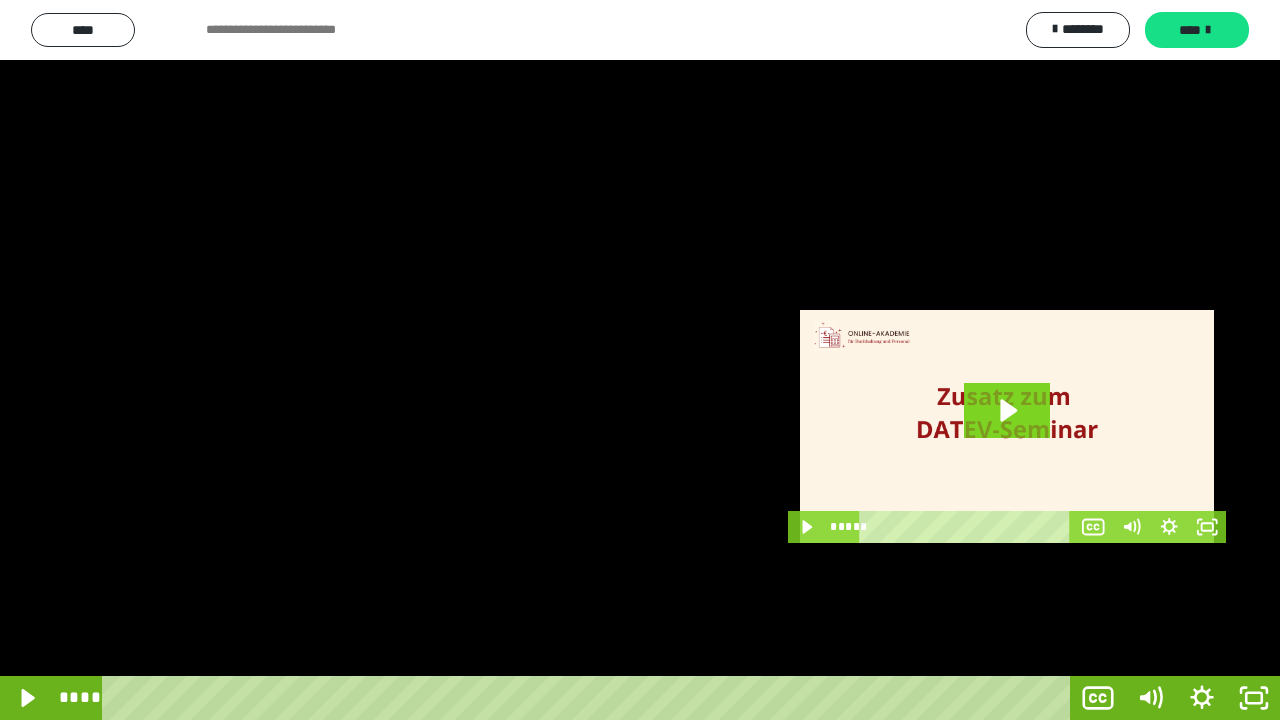 click at bounding box center [640, 360] 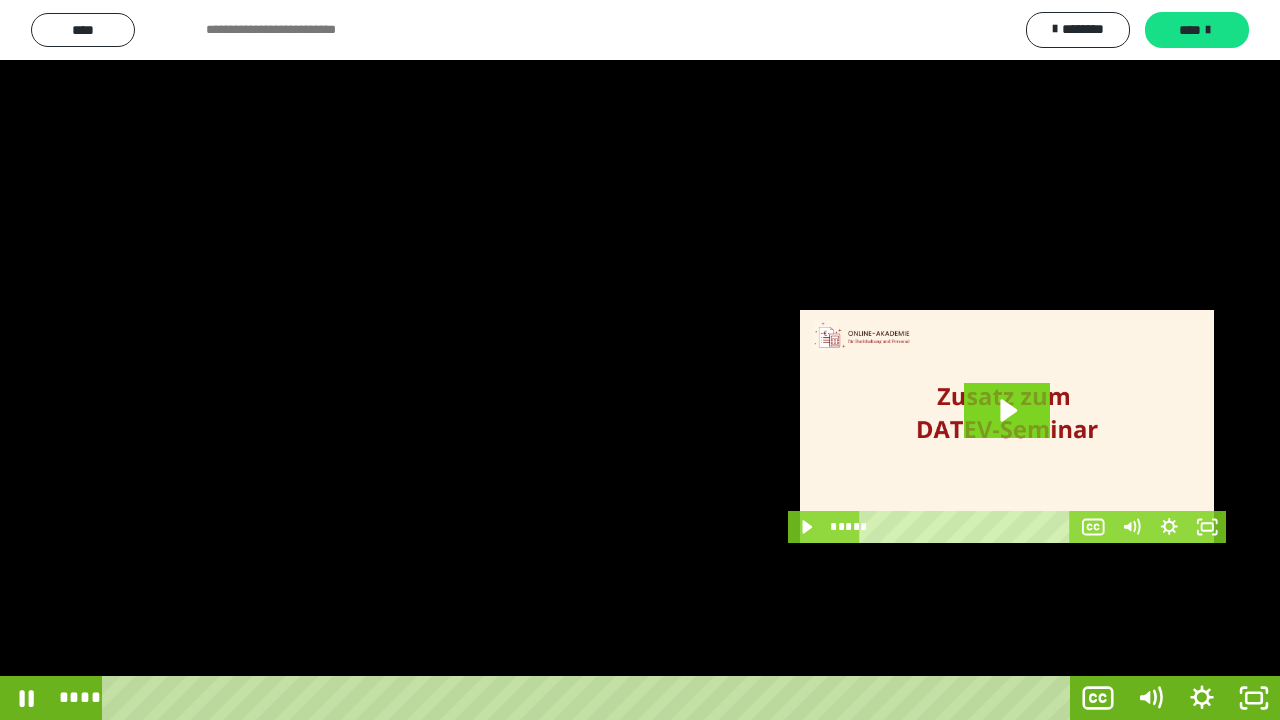 click at bounding box center [640, 360] 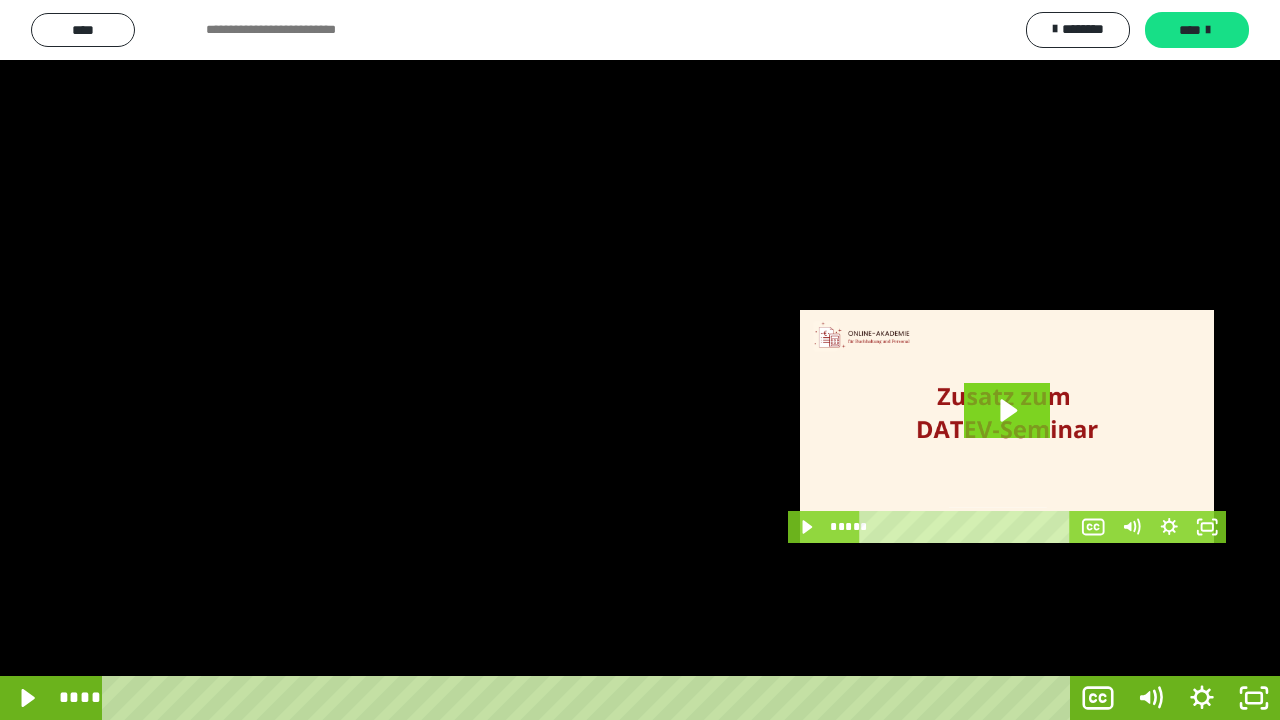click at bounding box center (640, 360) 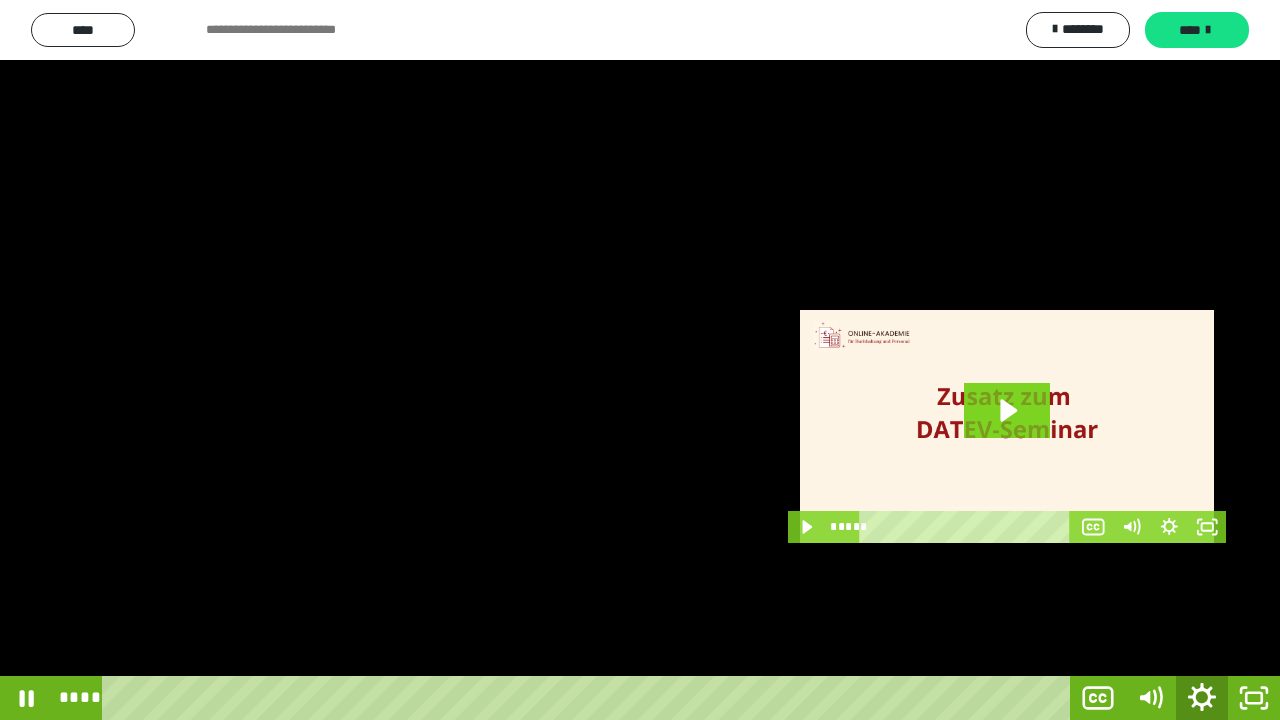 click 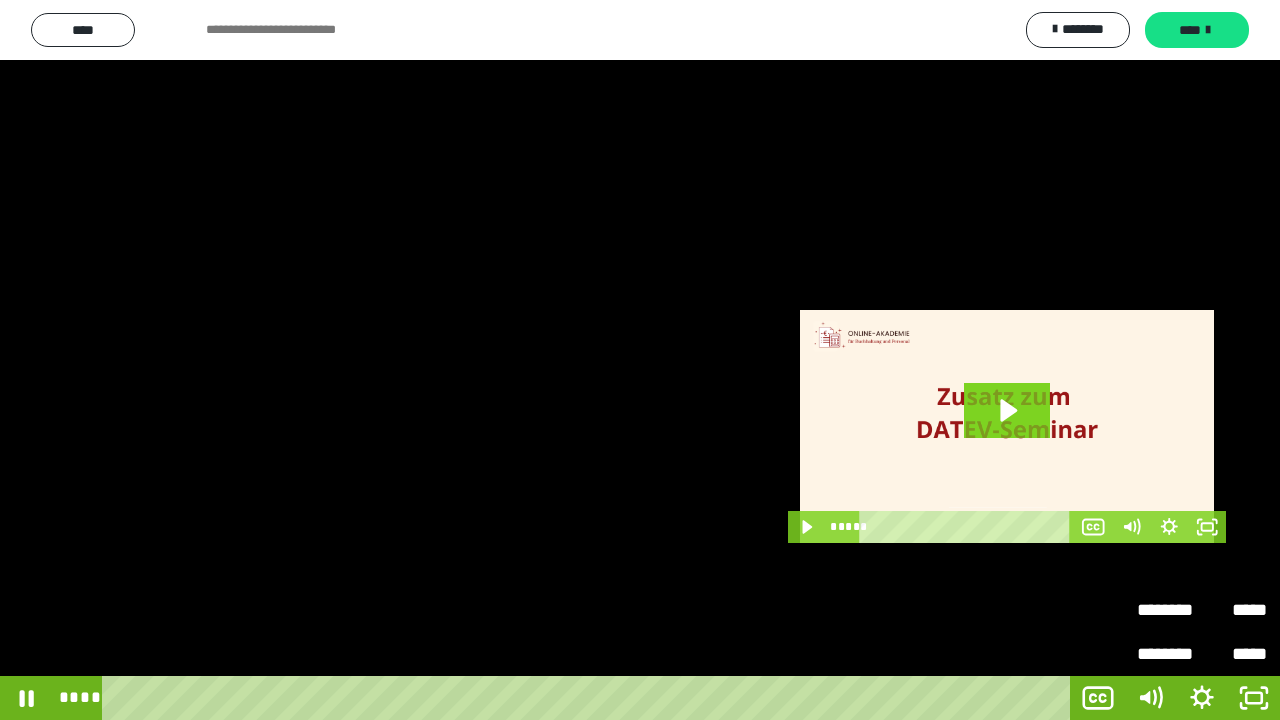 click on "*****" at bounding box center (1234, 610) 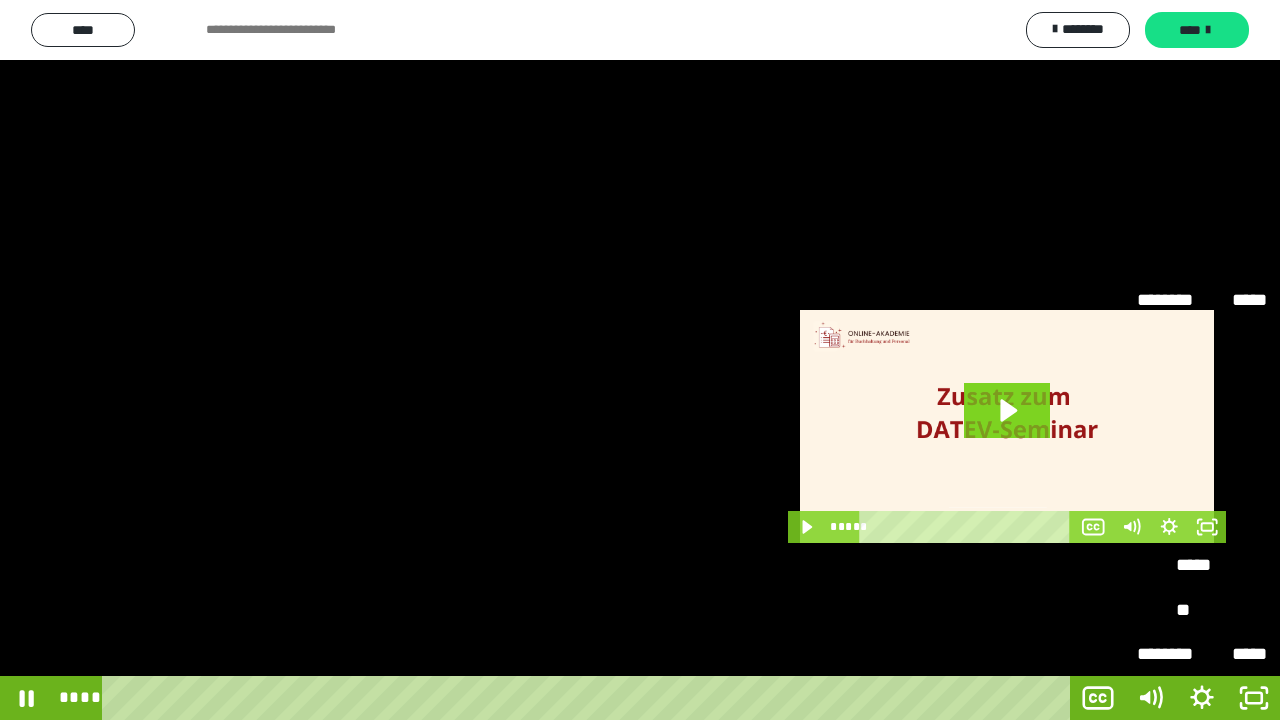 click on "**" at bounding box center (1202, 433) 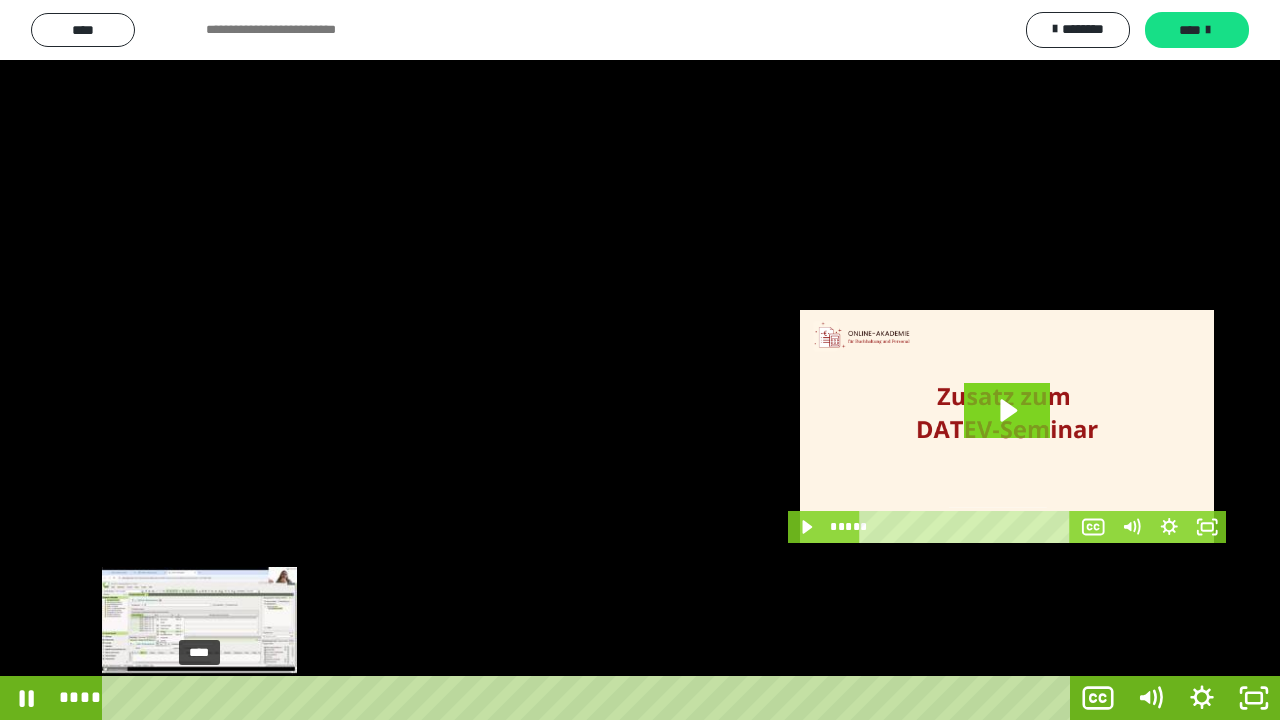 drag, startPoint x: 296, startPoint y: 658, endPoint x: 200, endPoint y: 695, distance: 102.88343 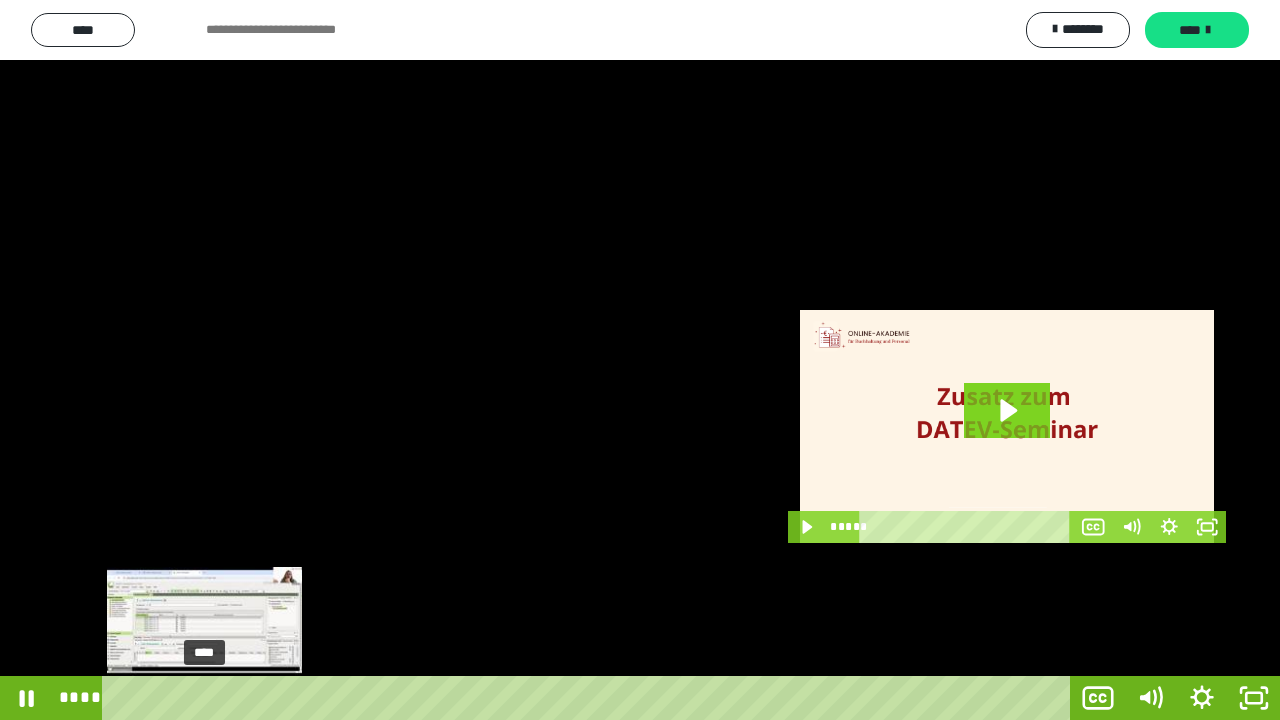 click on "****" at bounding box center [590, 698] 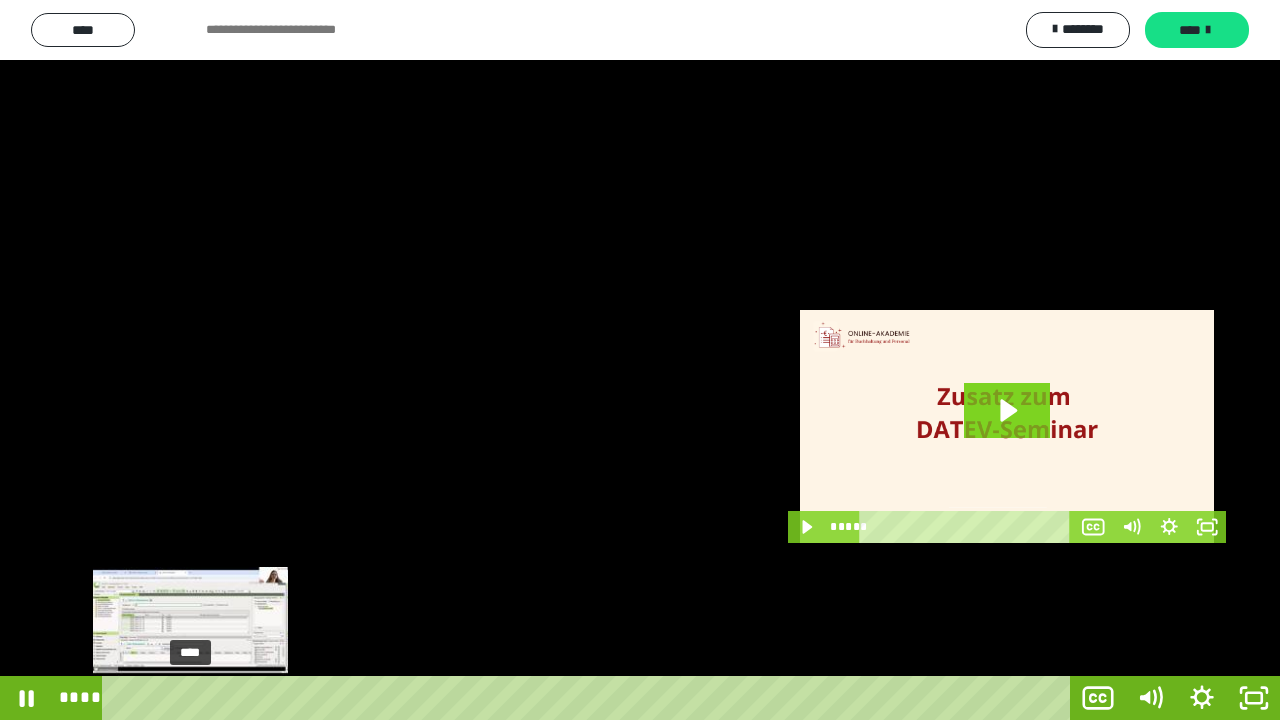 click on "****" at bounding box center (590, 698) 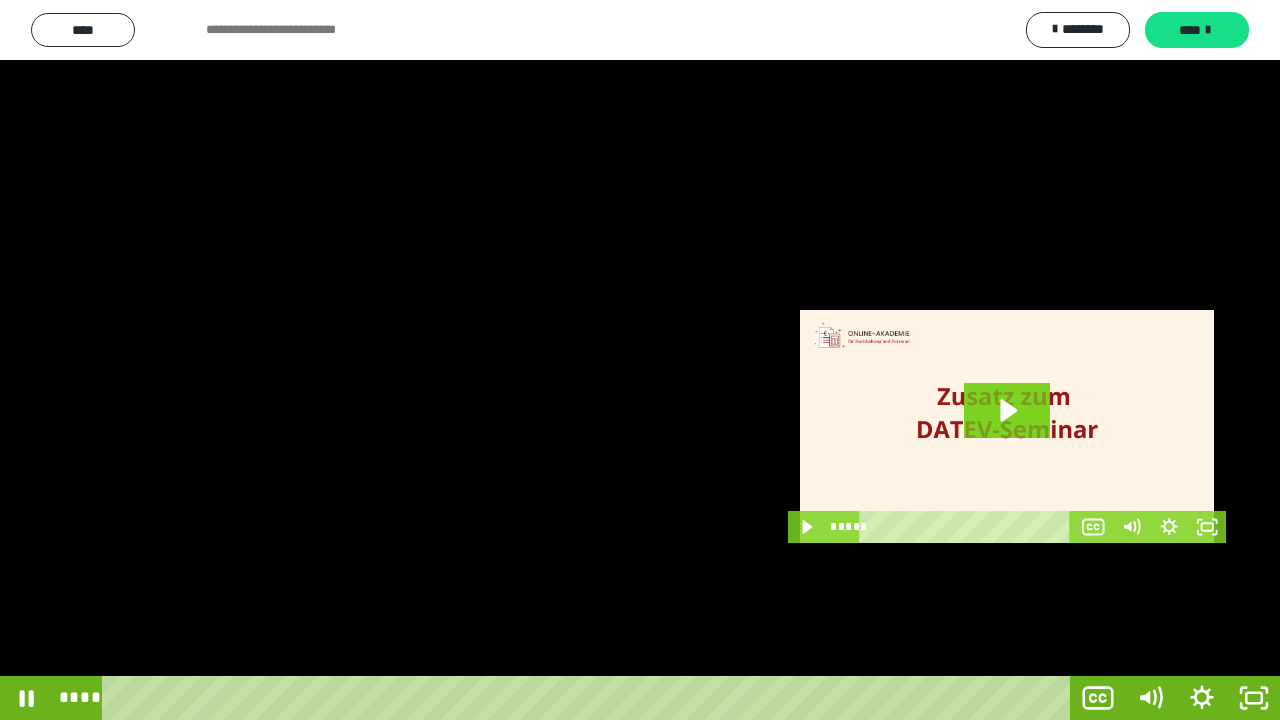 click at bounding box center [640, 360] 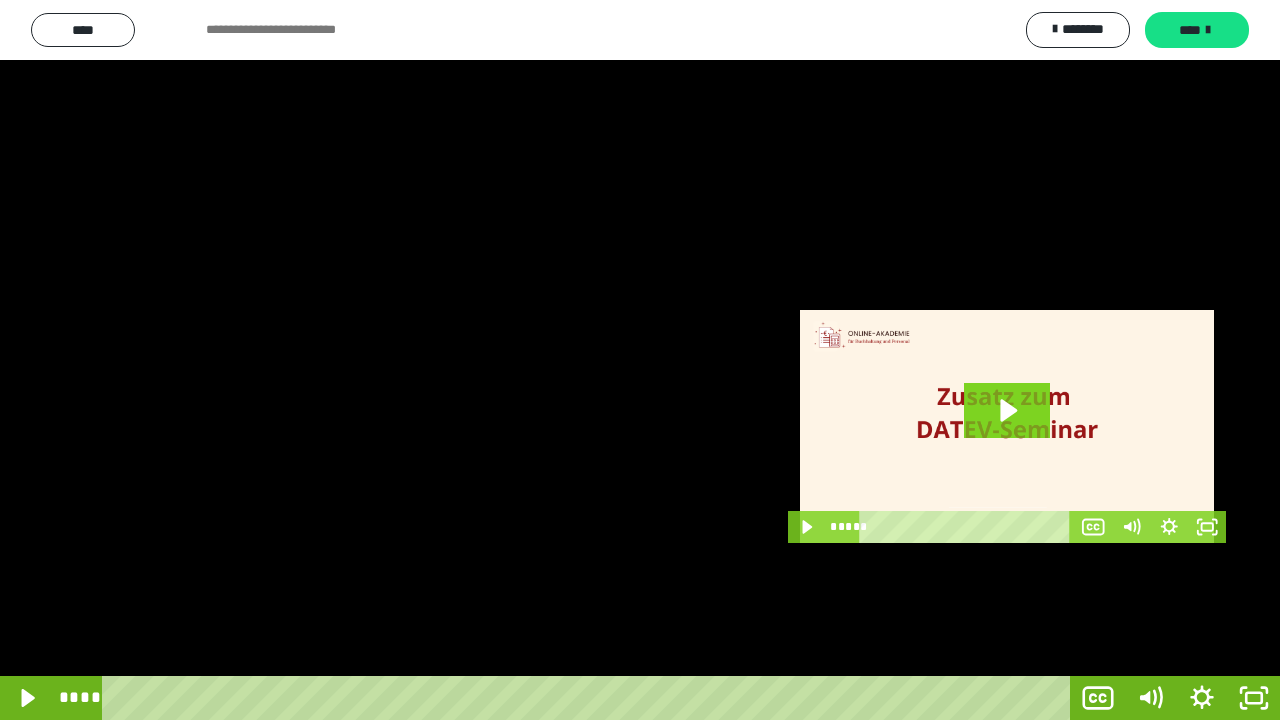 click at bounding box center [640, 360] 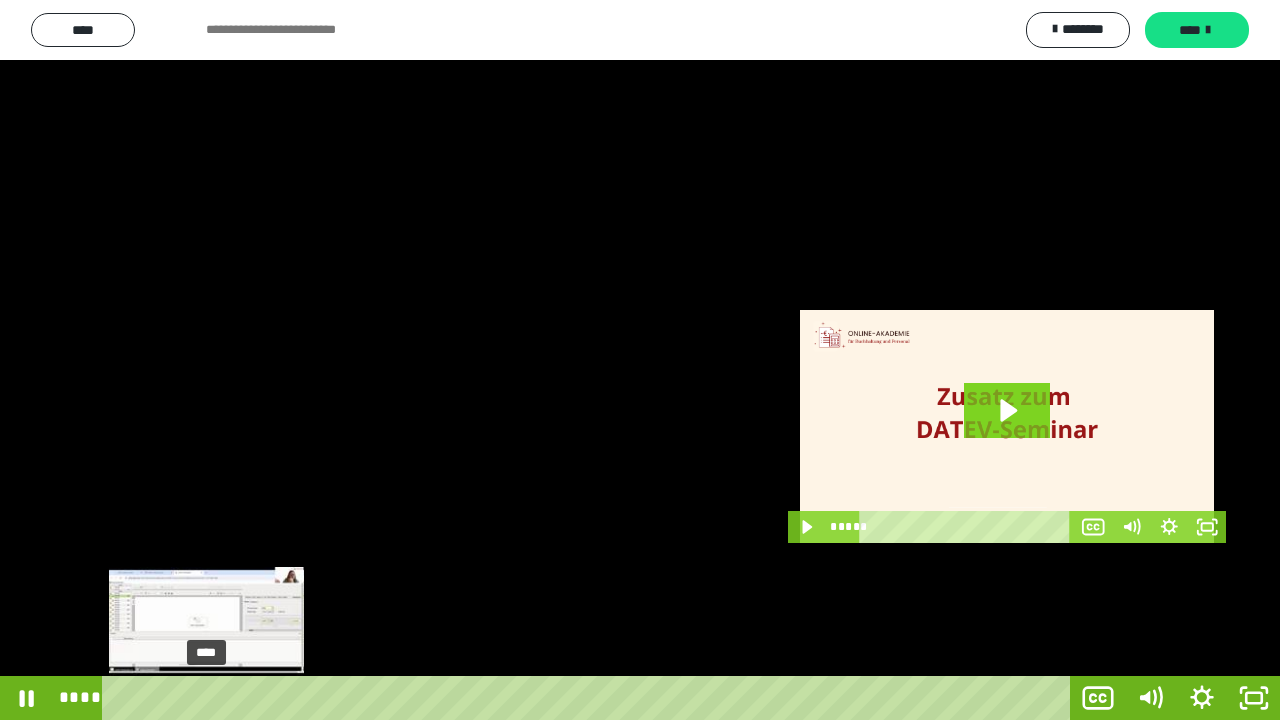 click on "****" at bounding box center (590, 698) 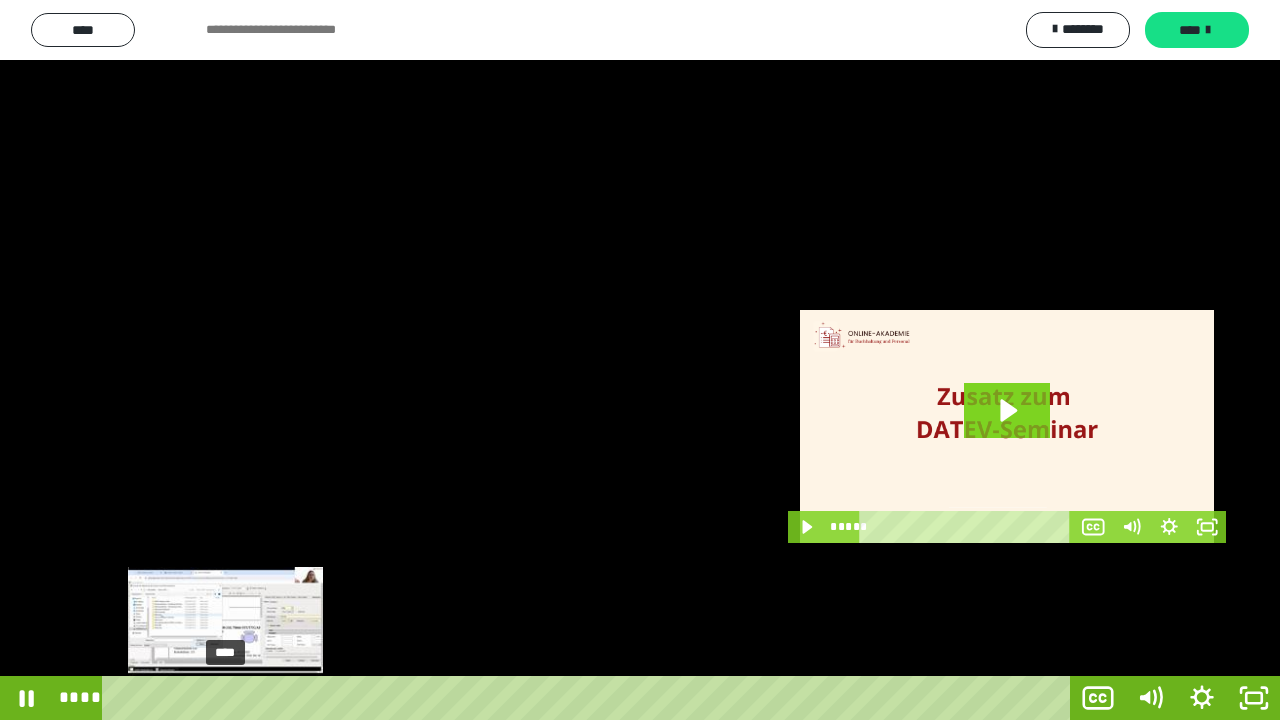 click at bounding box center [233, 698] 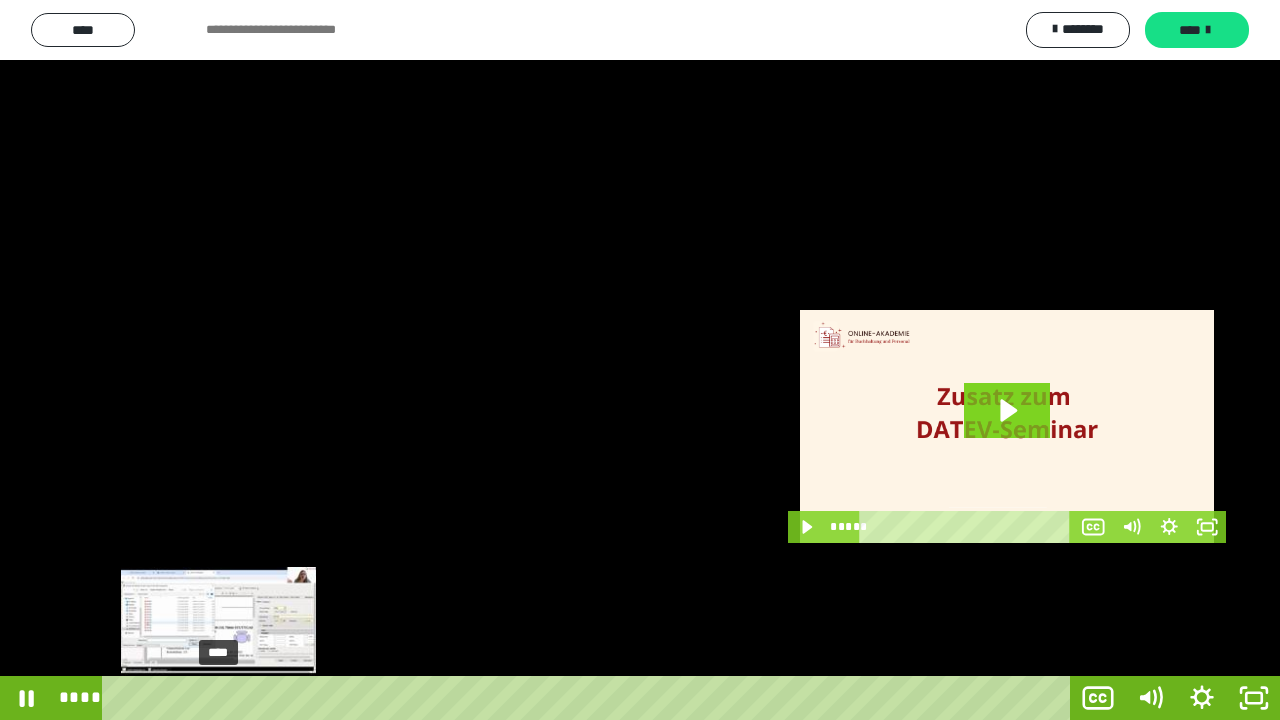 click at bounding box center (226, 698) 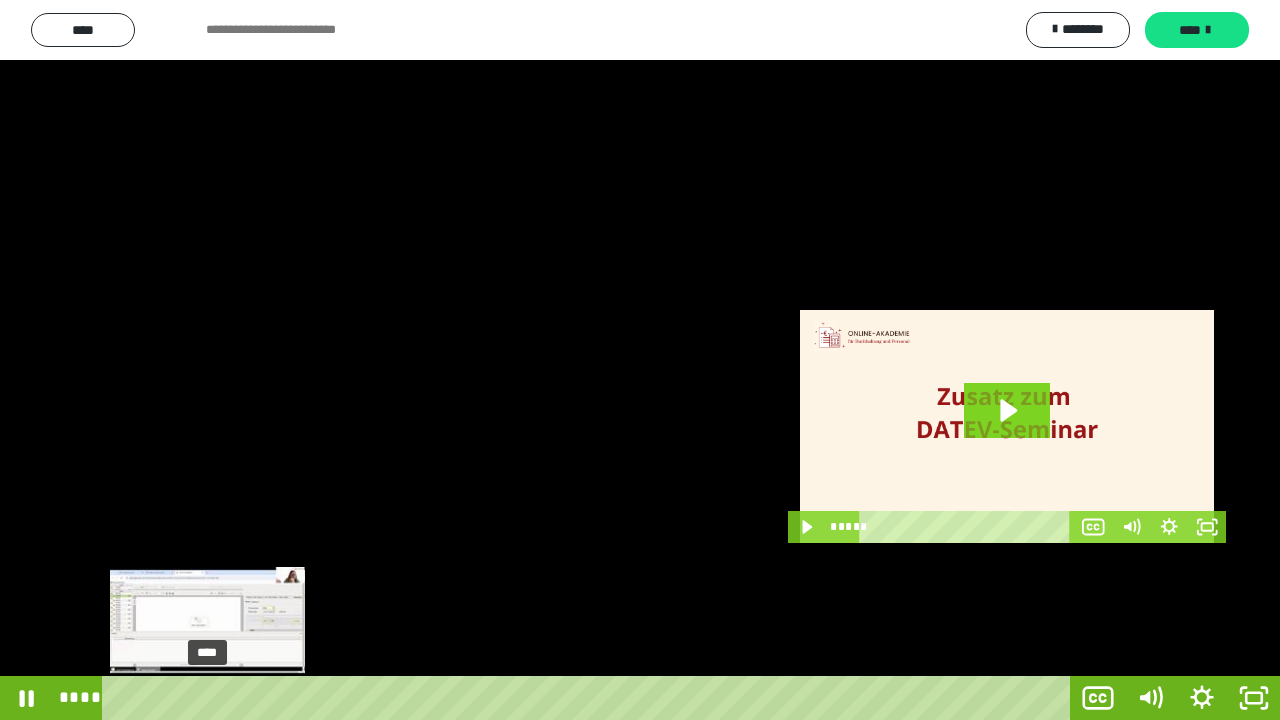 click on "****" at bounding box center (590, 698) 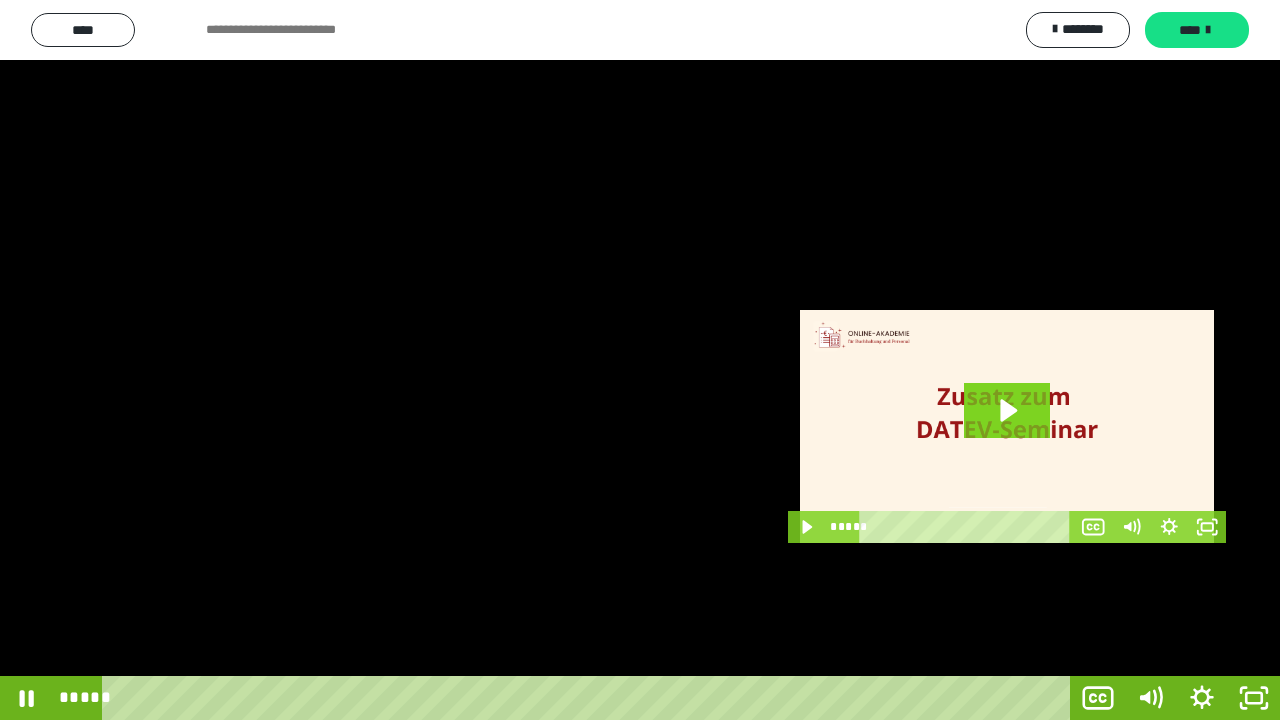 click at bounding box center [640, 360] 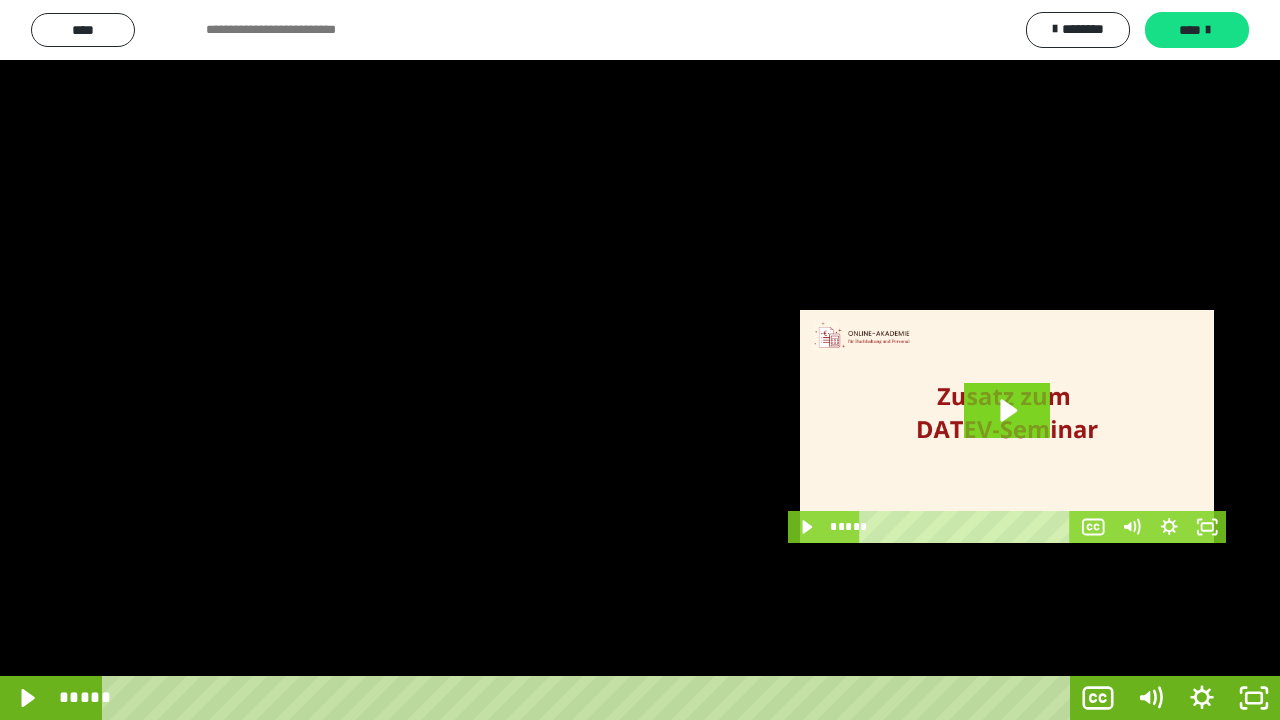 click at bounding box center [640, 360] 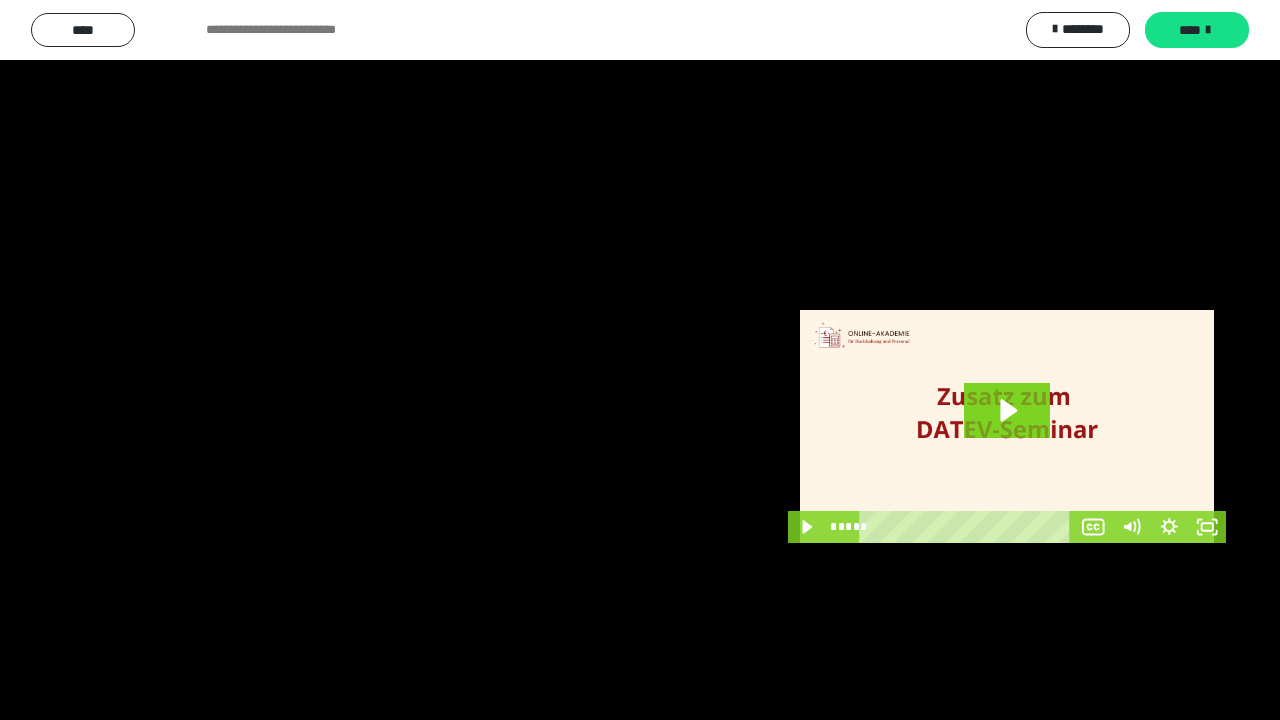 click at bounding box center (640, 360) 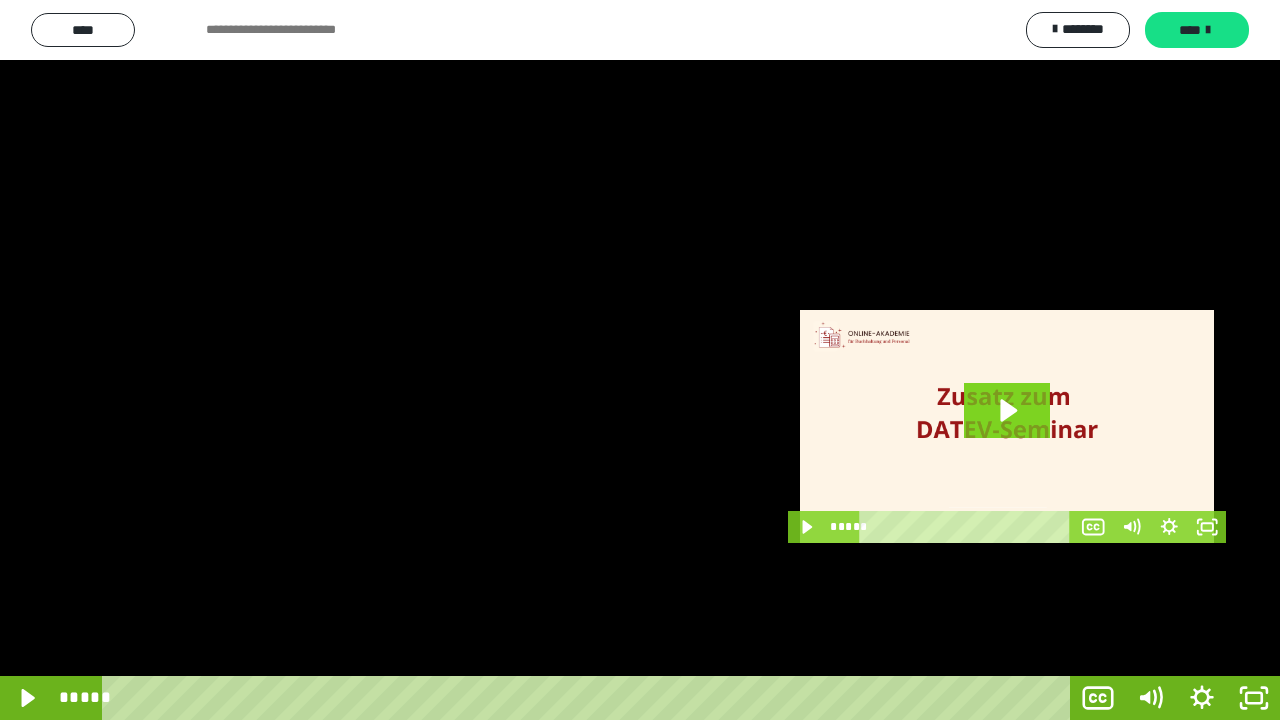 click at bounding box center [640, 360] 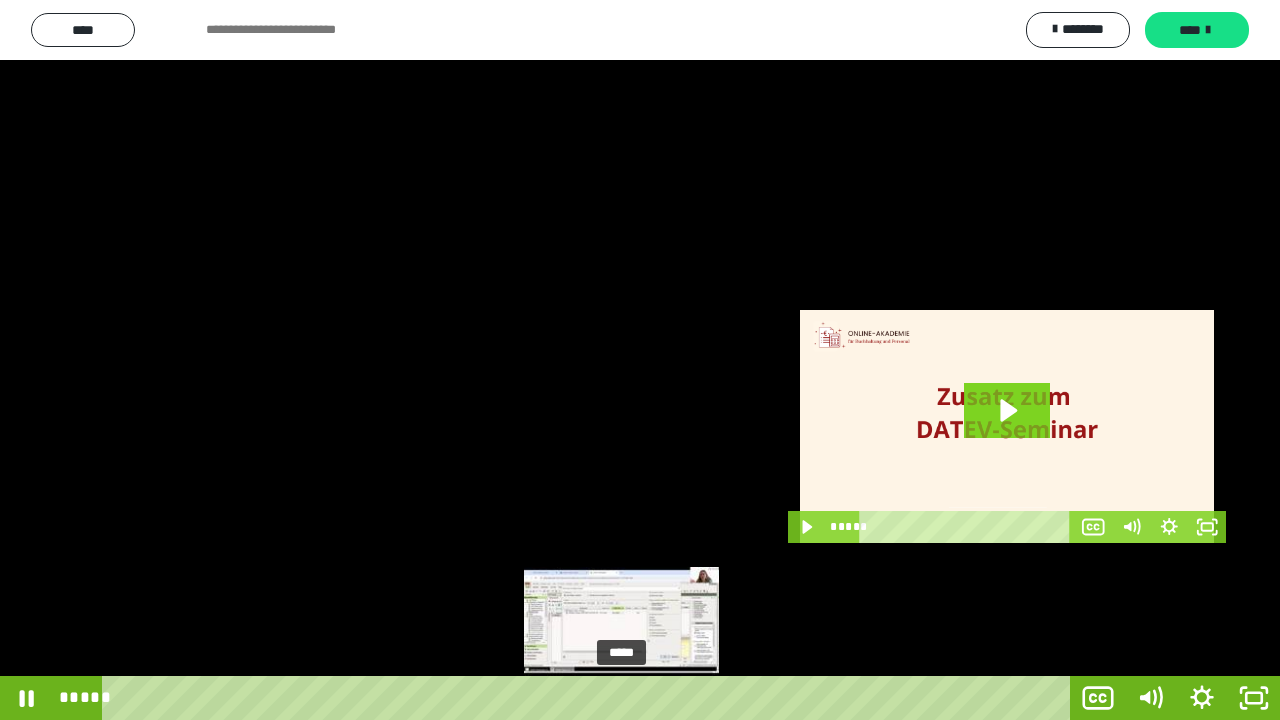 click on "*****" at bounding box center [590, 698] 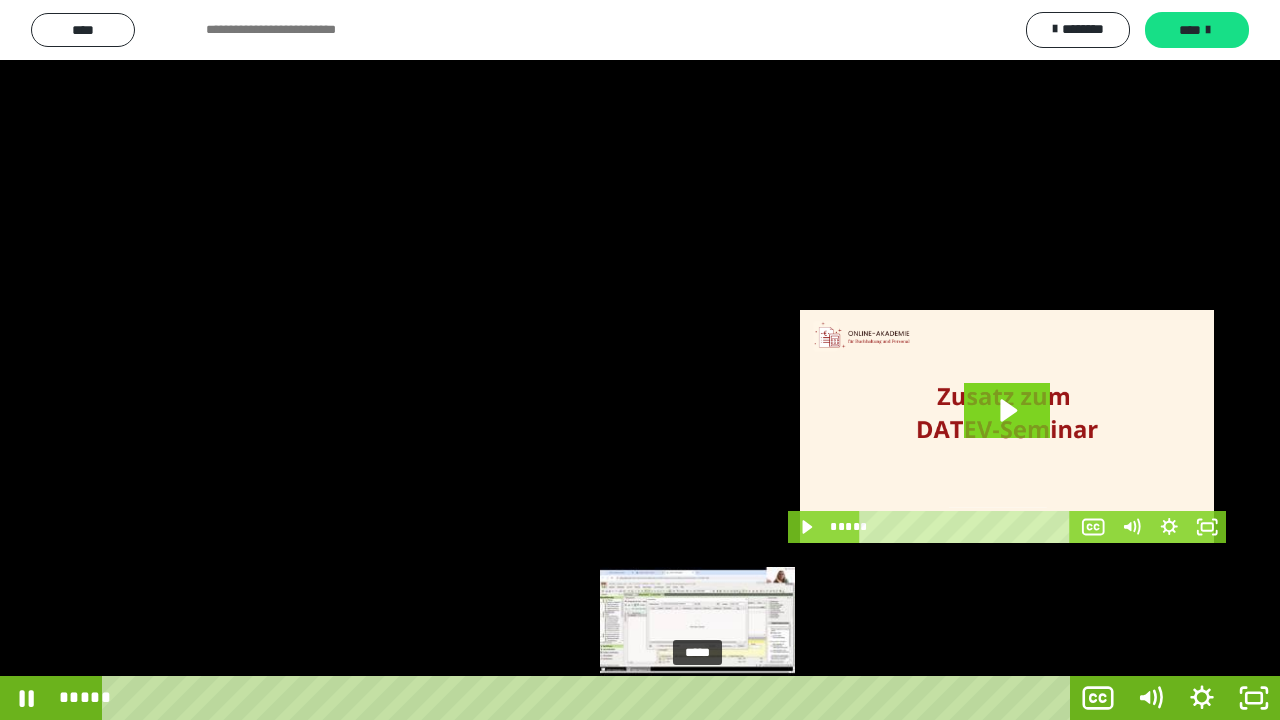 click on "*****" at bounding box center (590, 698) 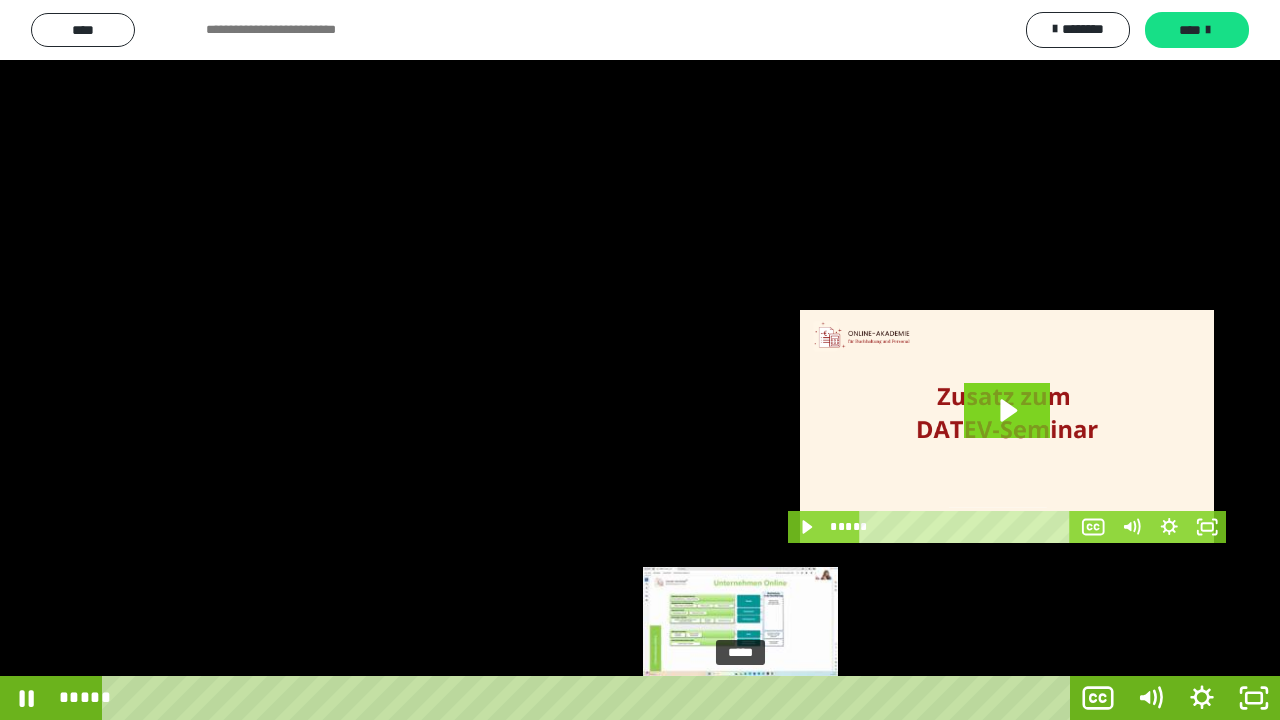 click on "*****" at bounding box center [590, 698] 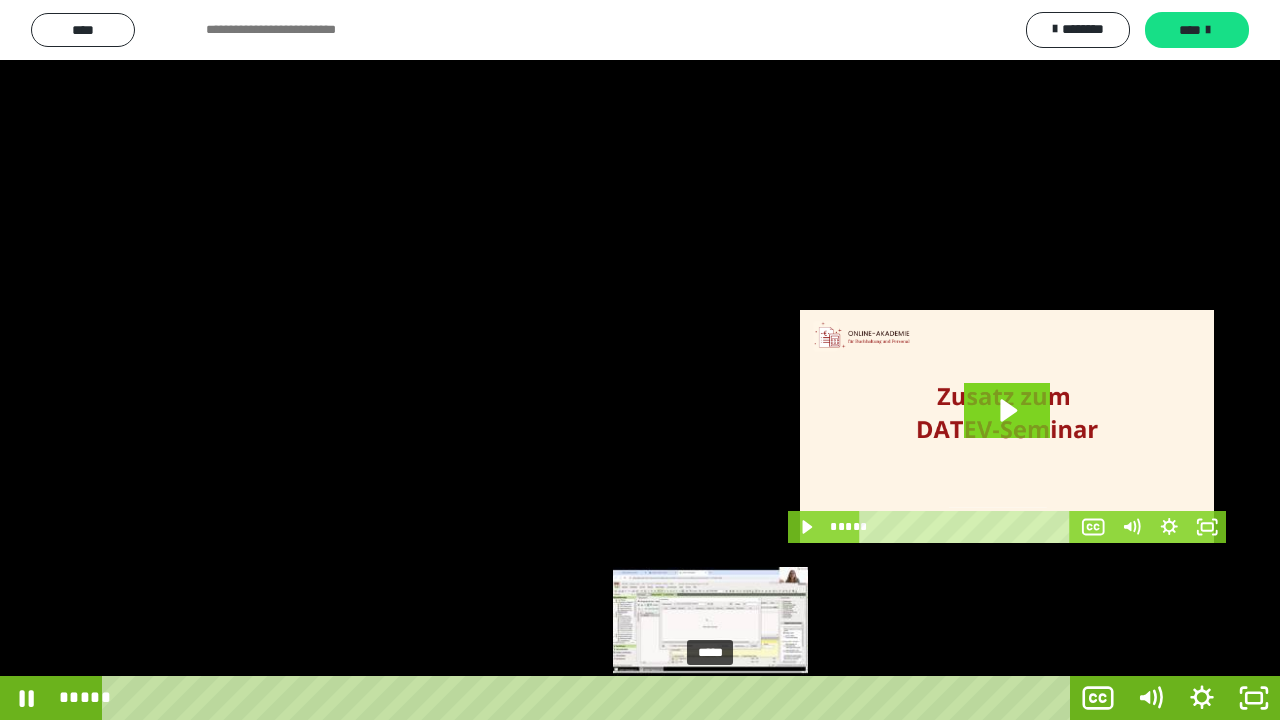 click on "*****" at bounding box center (590, 698) 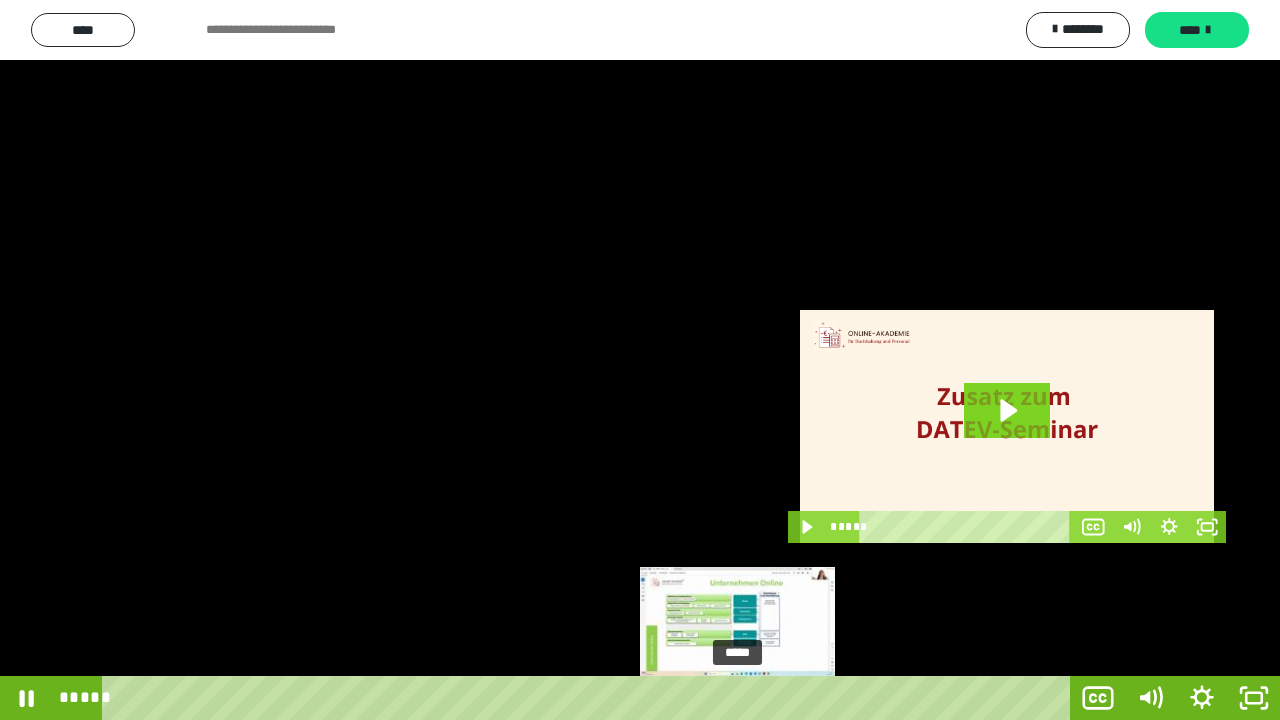 click on "*****" at bounding box center [590, 698] 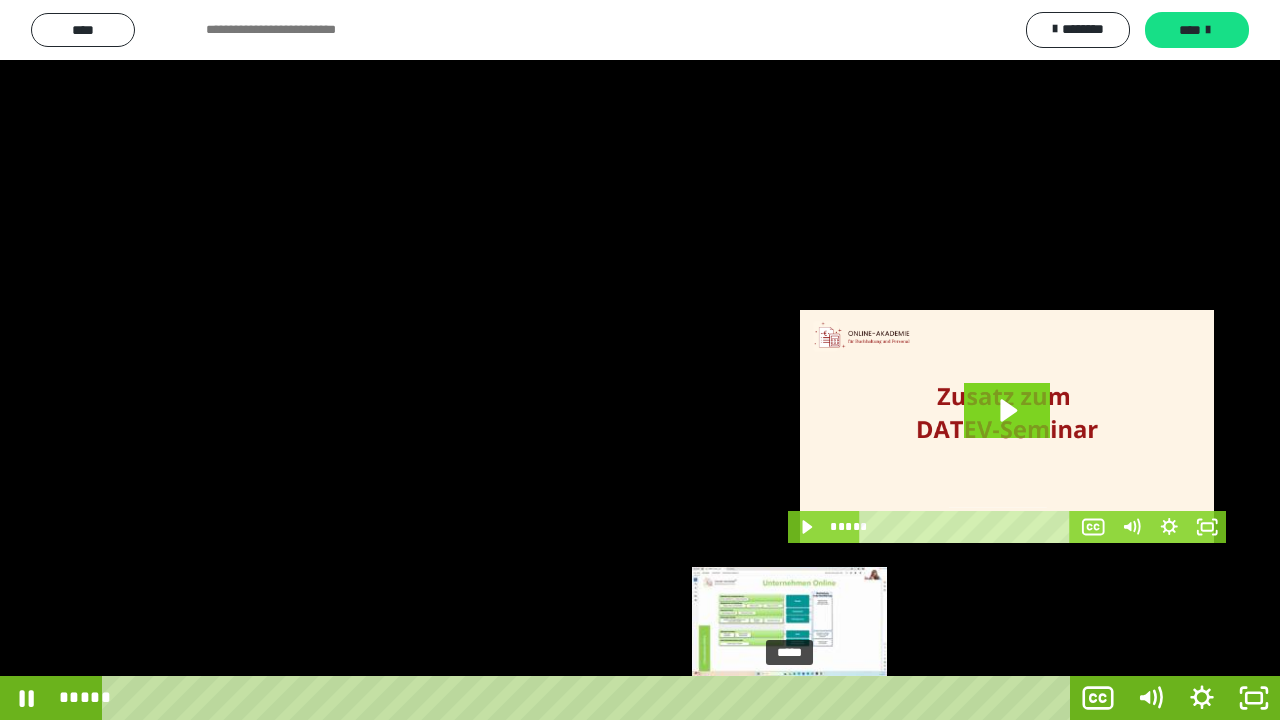 click on "*****" at bounding box center (590, 698) 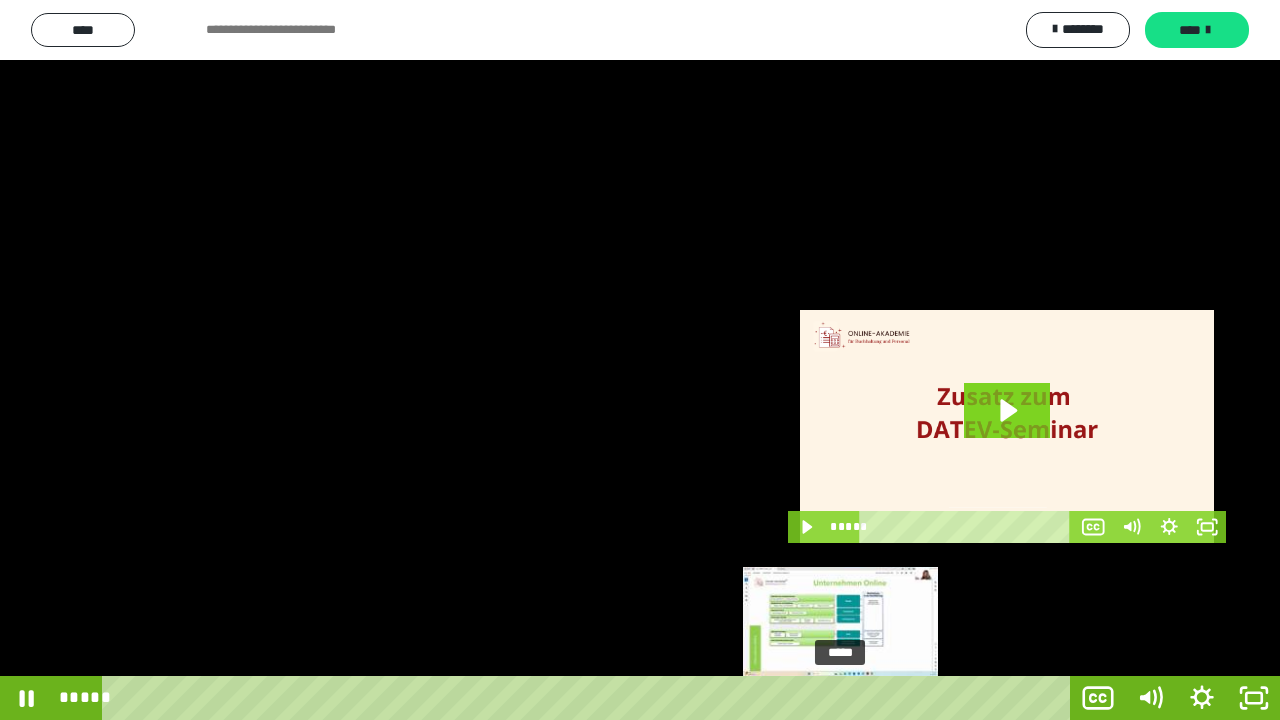 click on "*****" at bounding box center [590, 698] 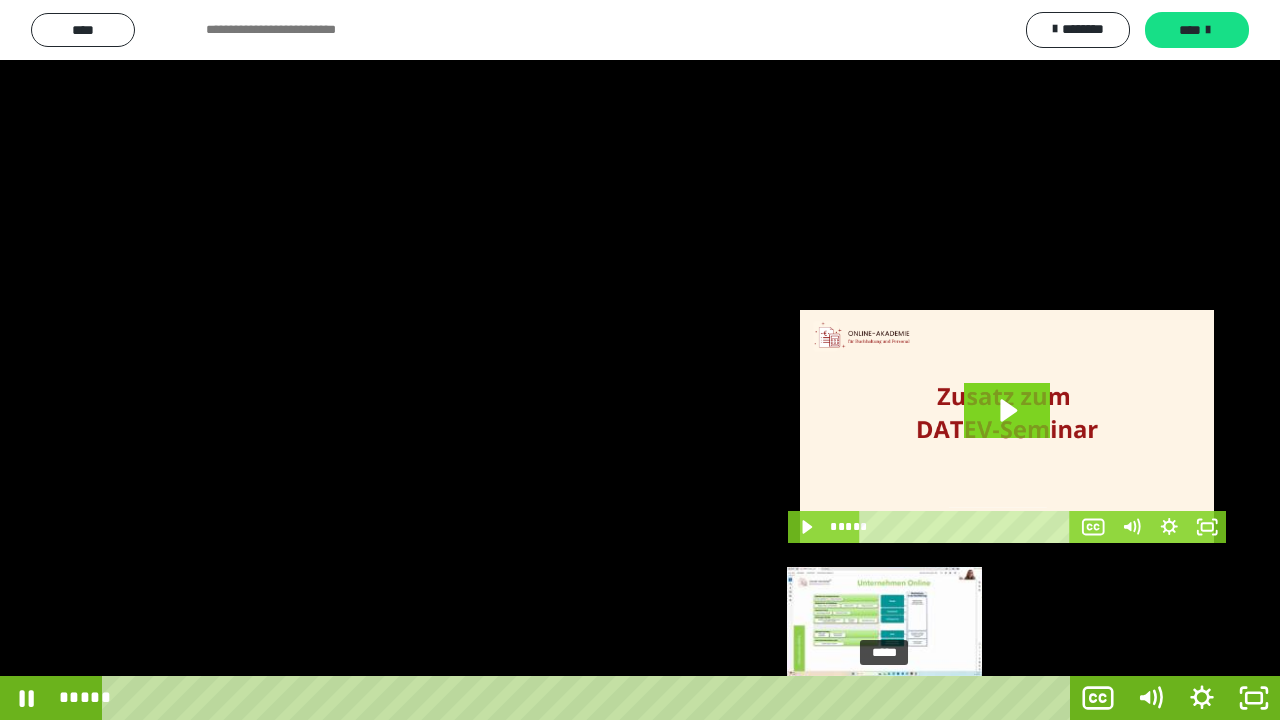 click on "*****" at bounding box center [590, 698] 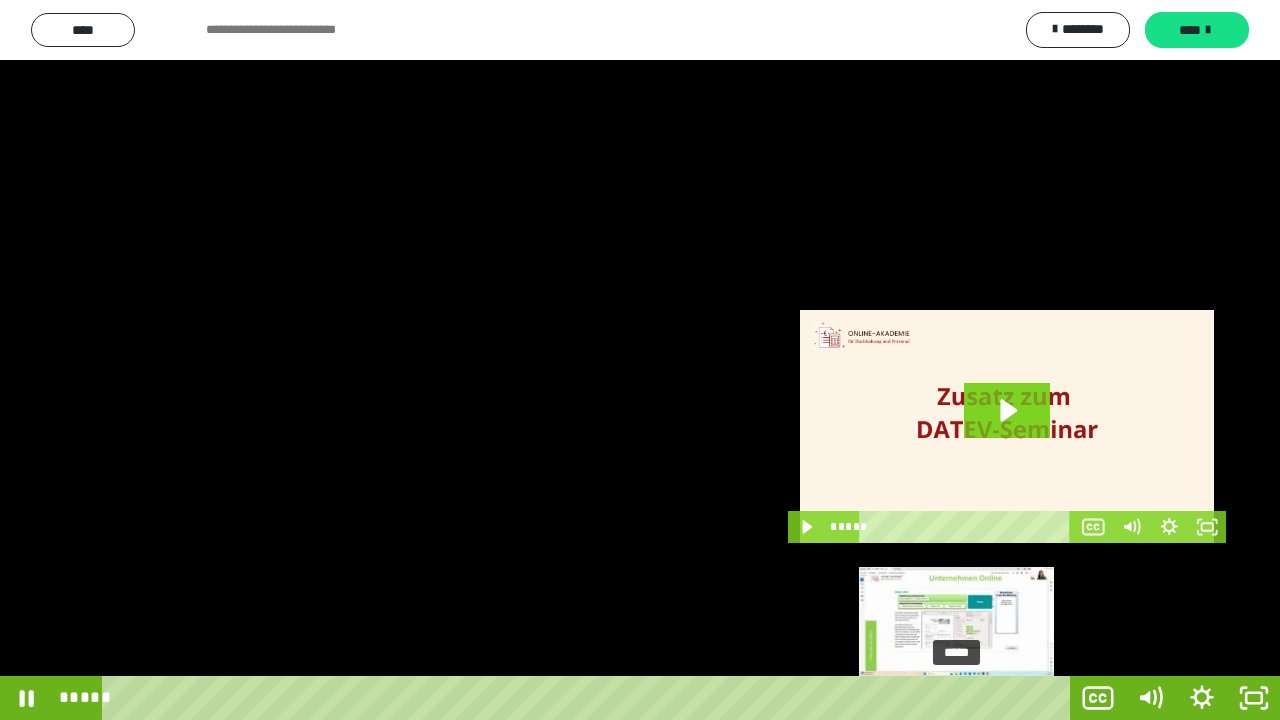 click on "*****" at bounding box center [590, 698] 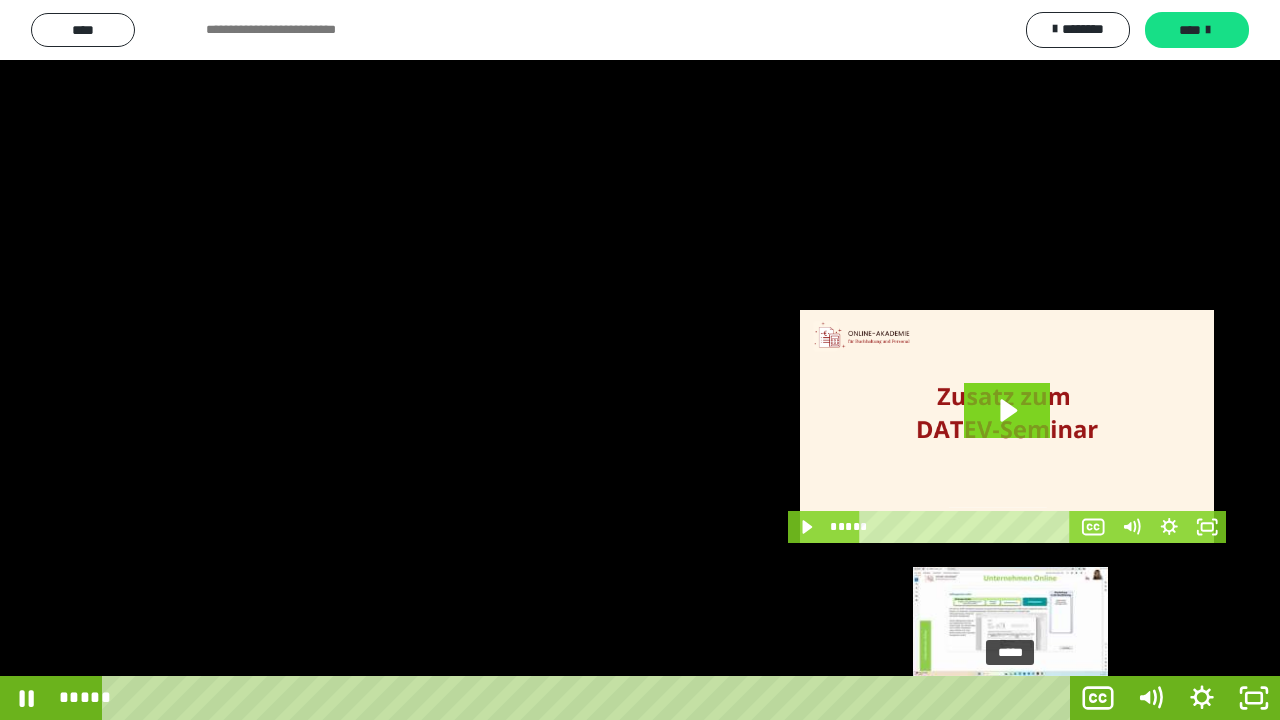 click on "*****" at bounding box center (590, 698) 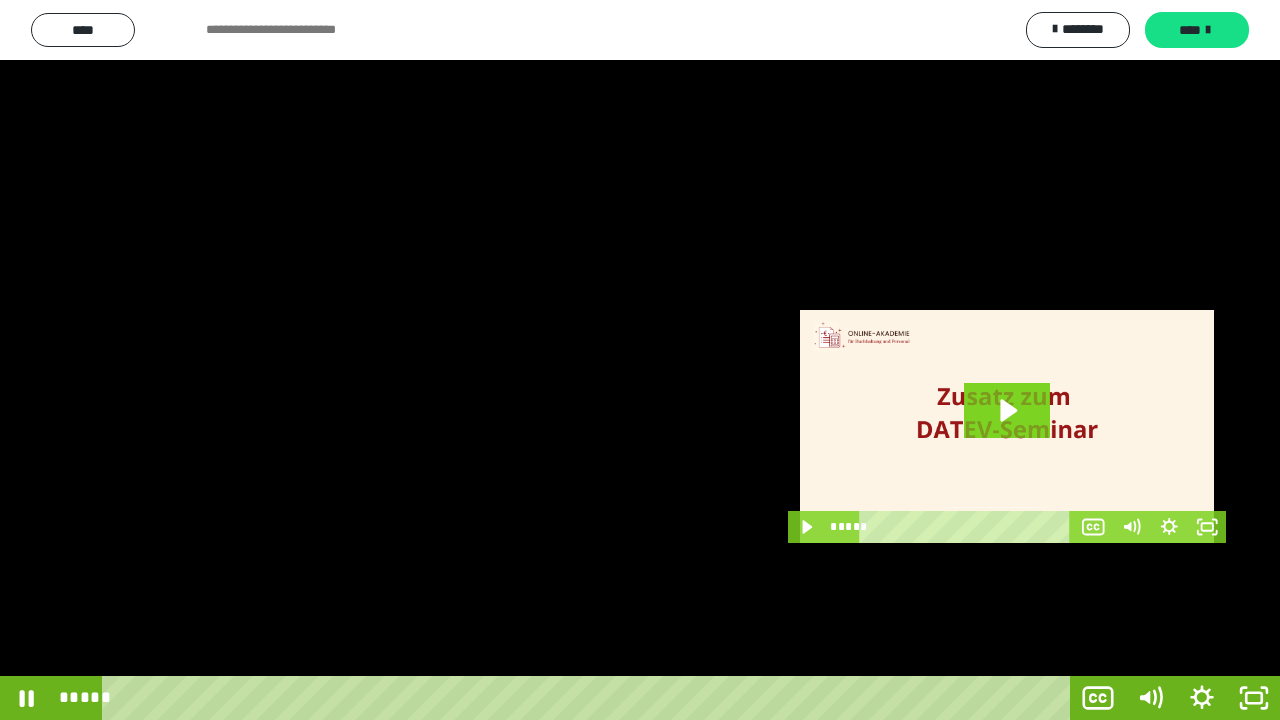 click at bounding box center [640, 360] 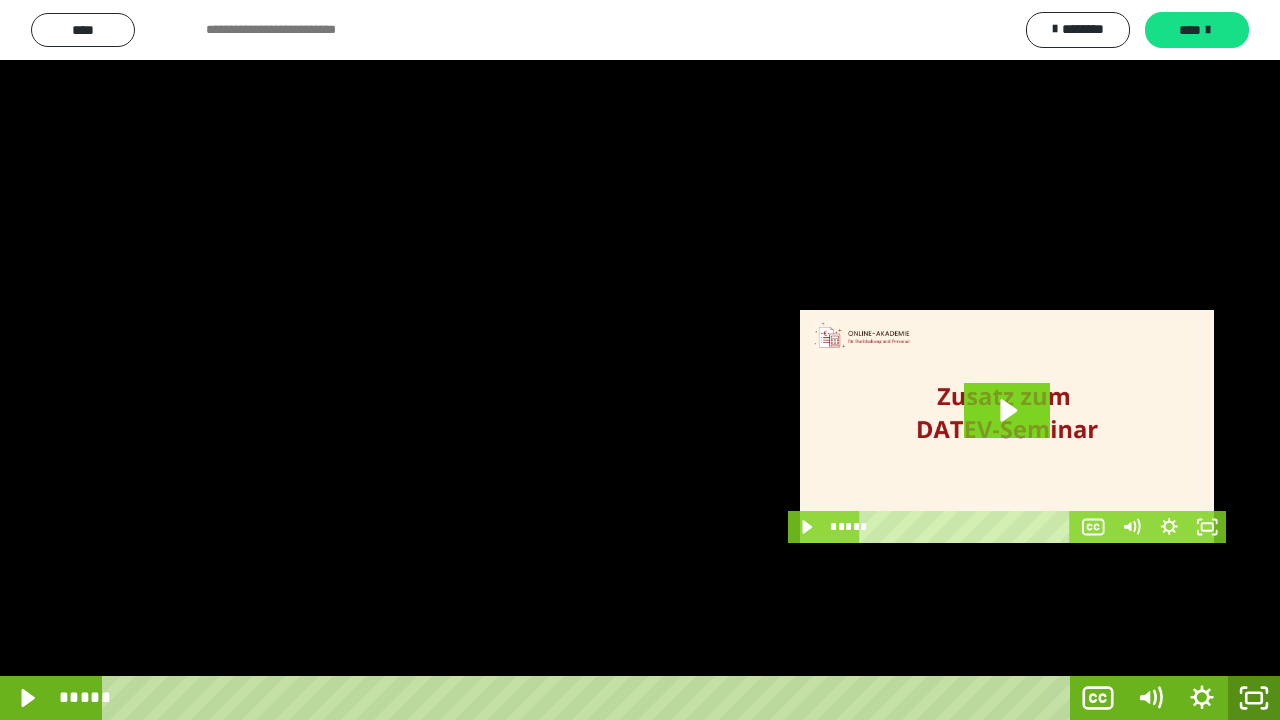 click 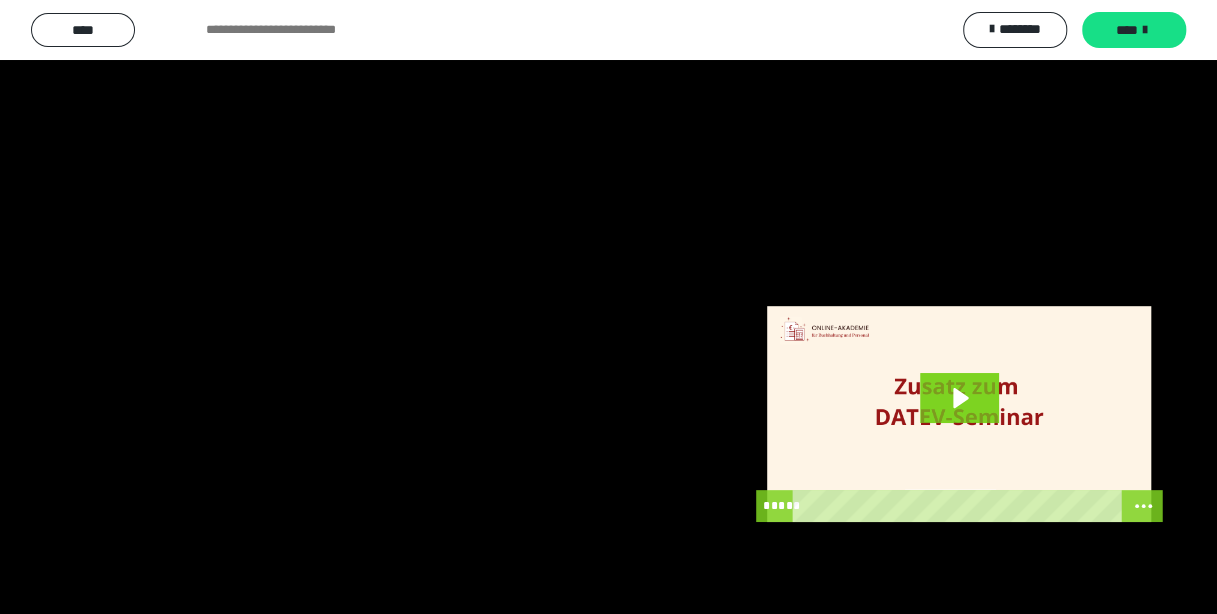 scroll, scrollTop: 4133, scrollLeft: 0, axis: vertical 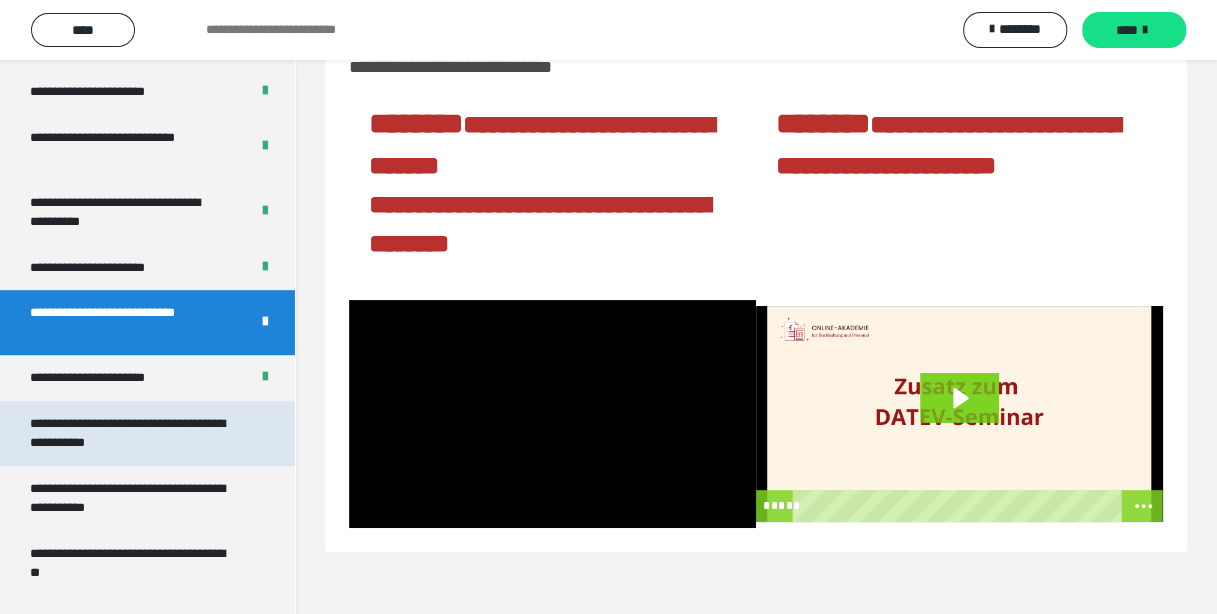 click on "**********" at bounding box center (132, 433) 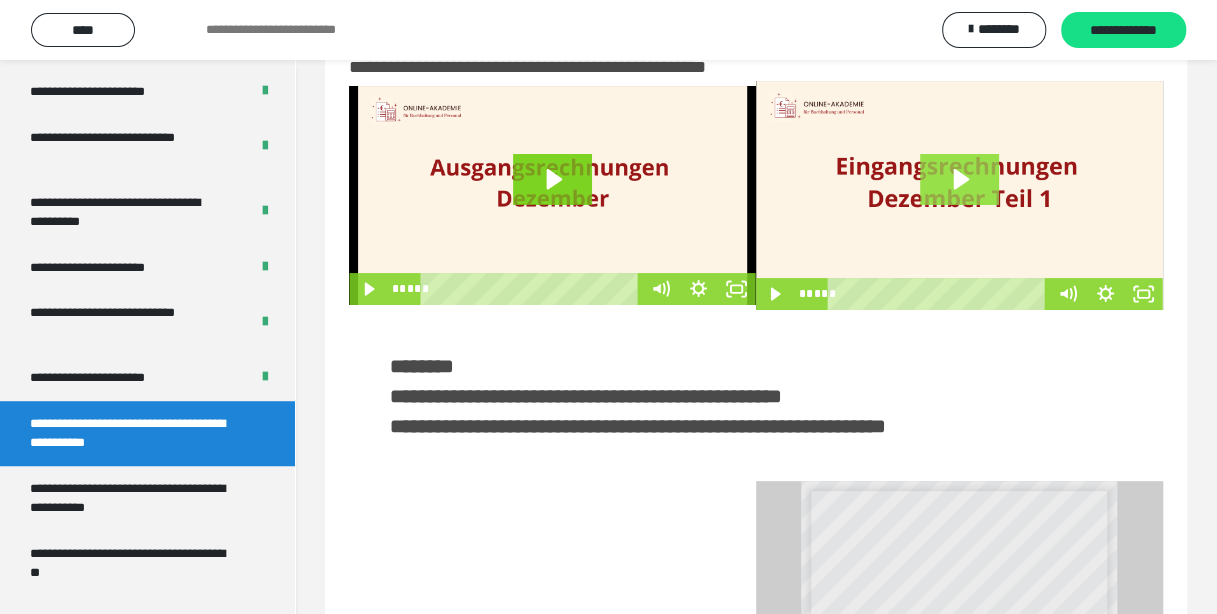 click 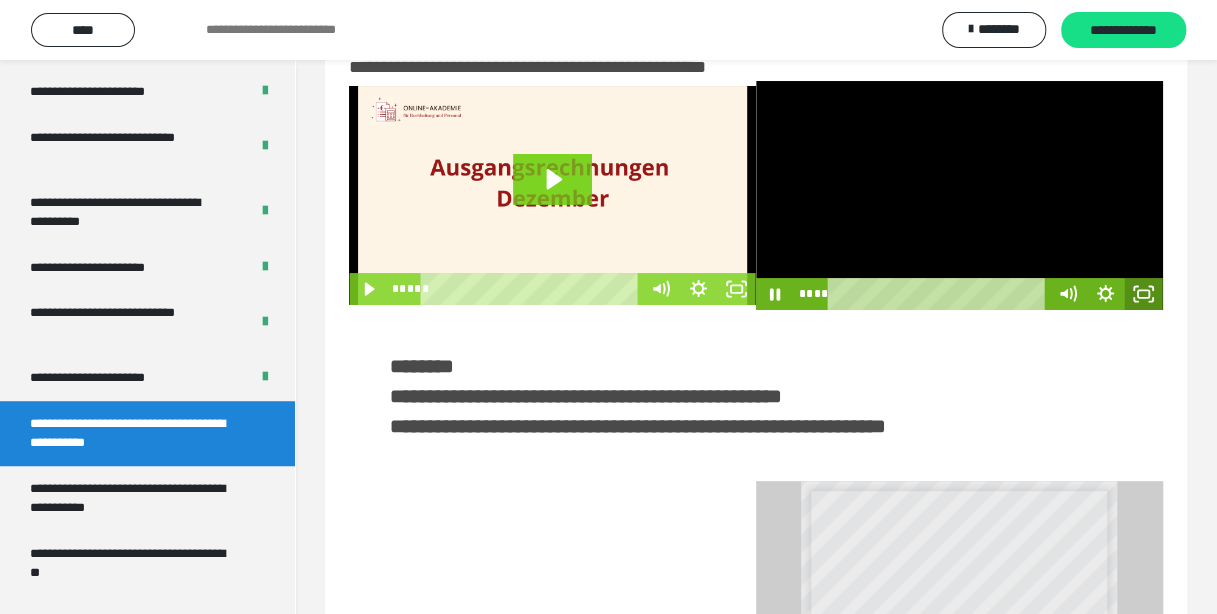 click 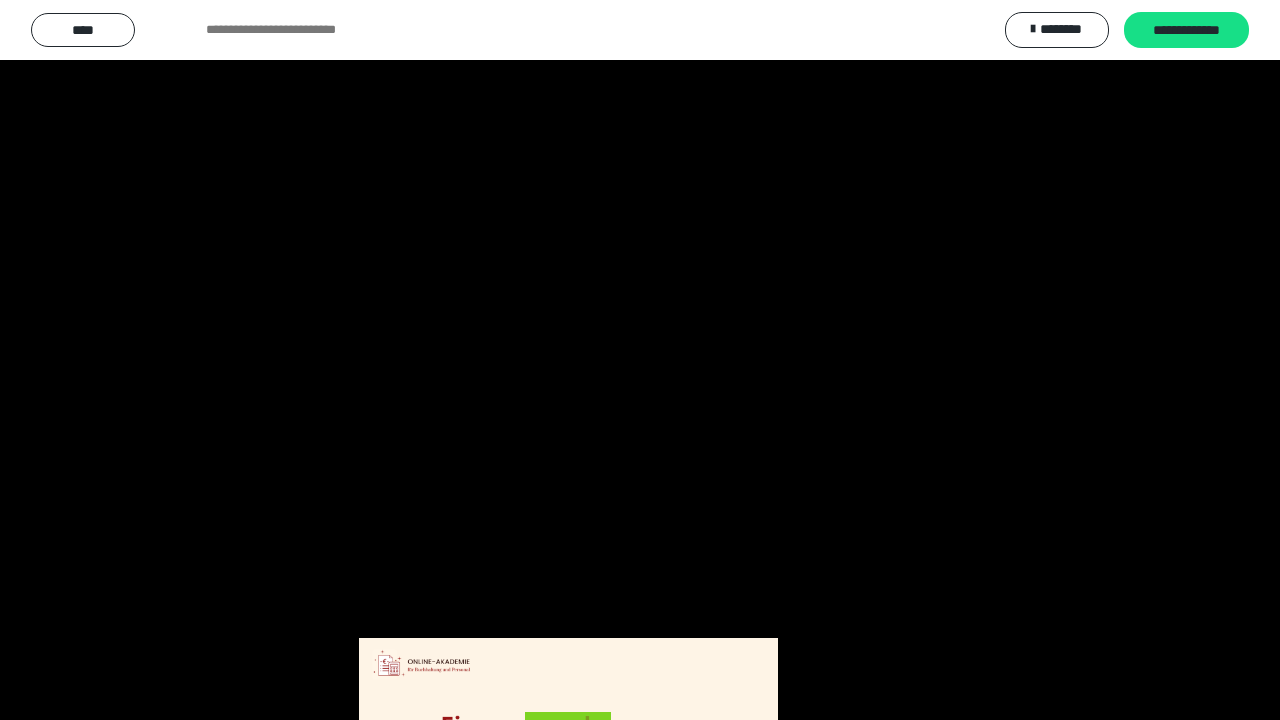 click at bounding box center (640, 360) 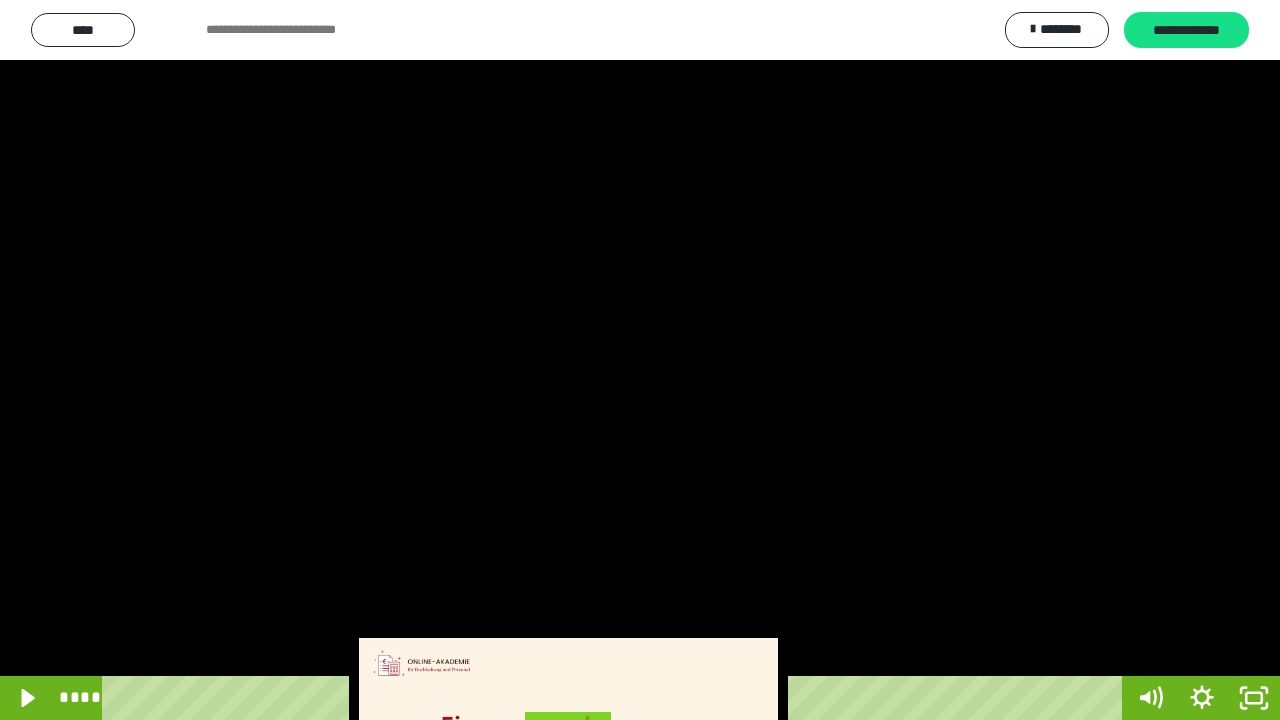 click at bounding box center [640, 360] 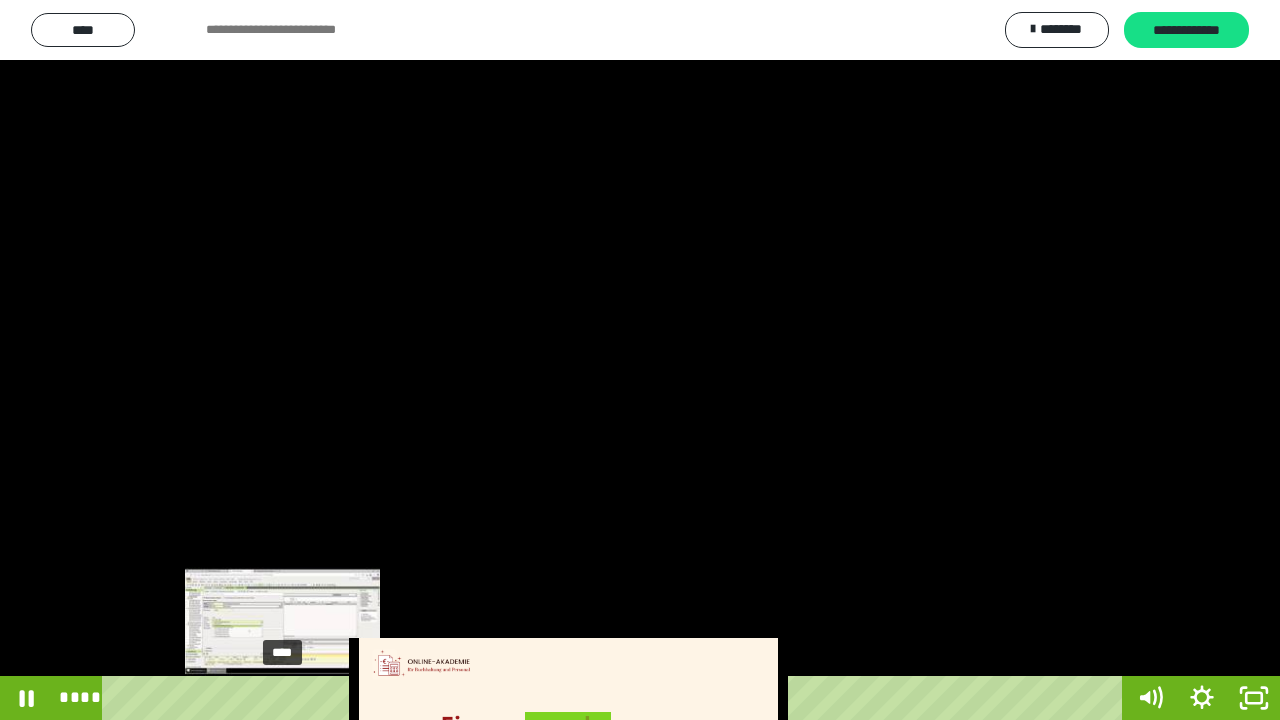click on "****" at bounding box center (616, 698) 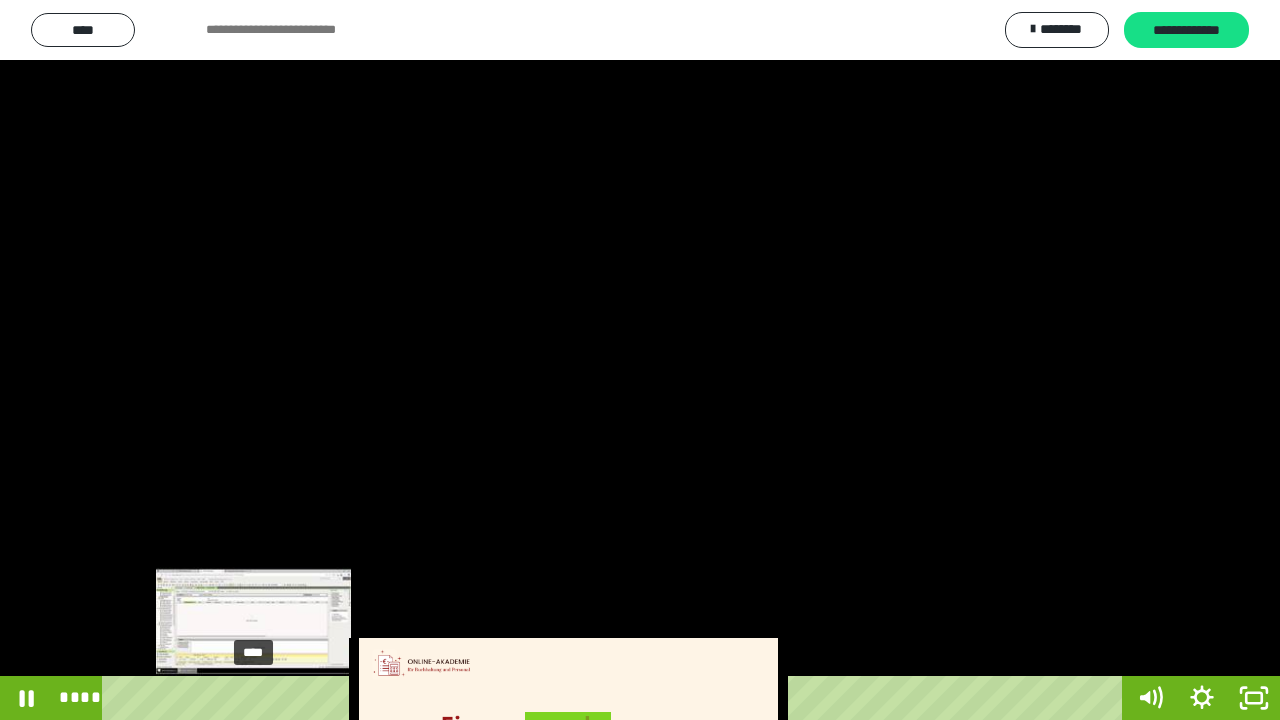 click on "****" at bounding box center [616, 698] 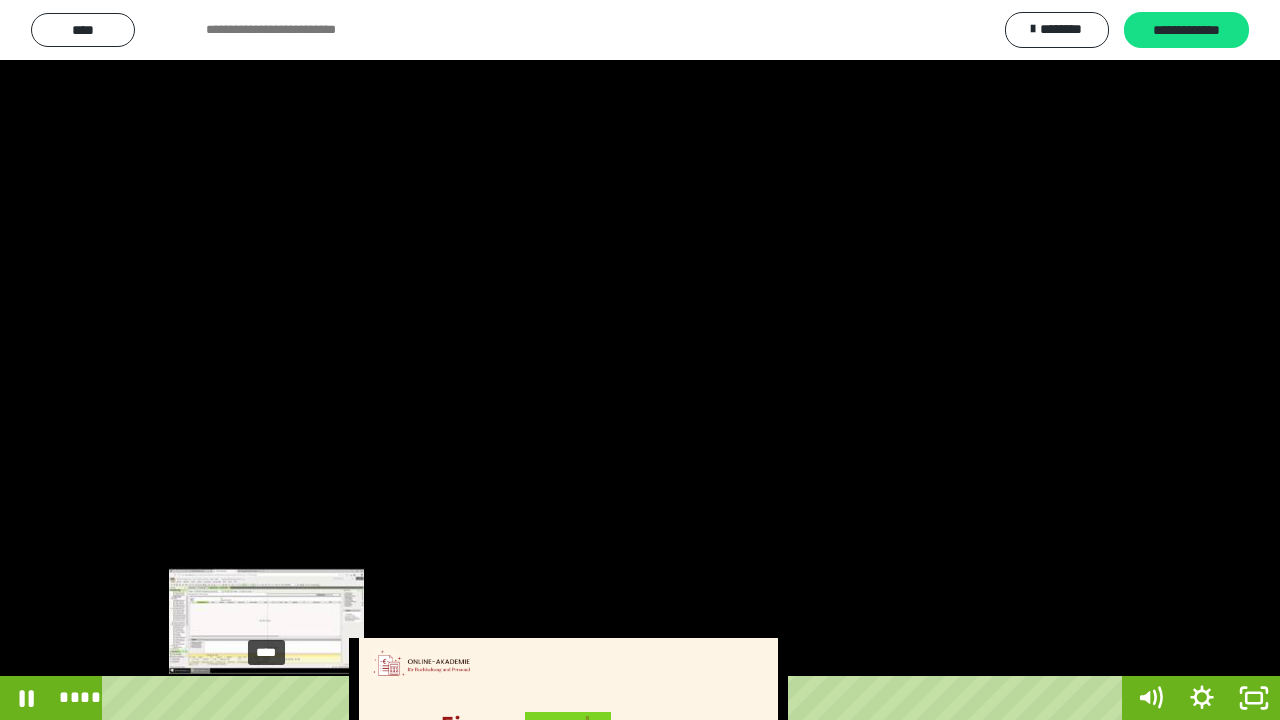 click at bounding box center (266, 698) 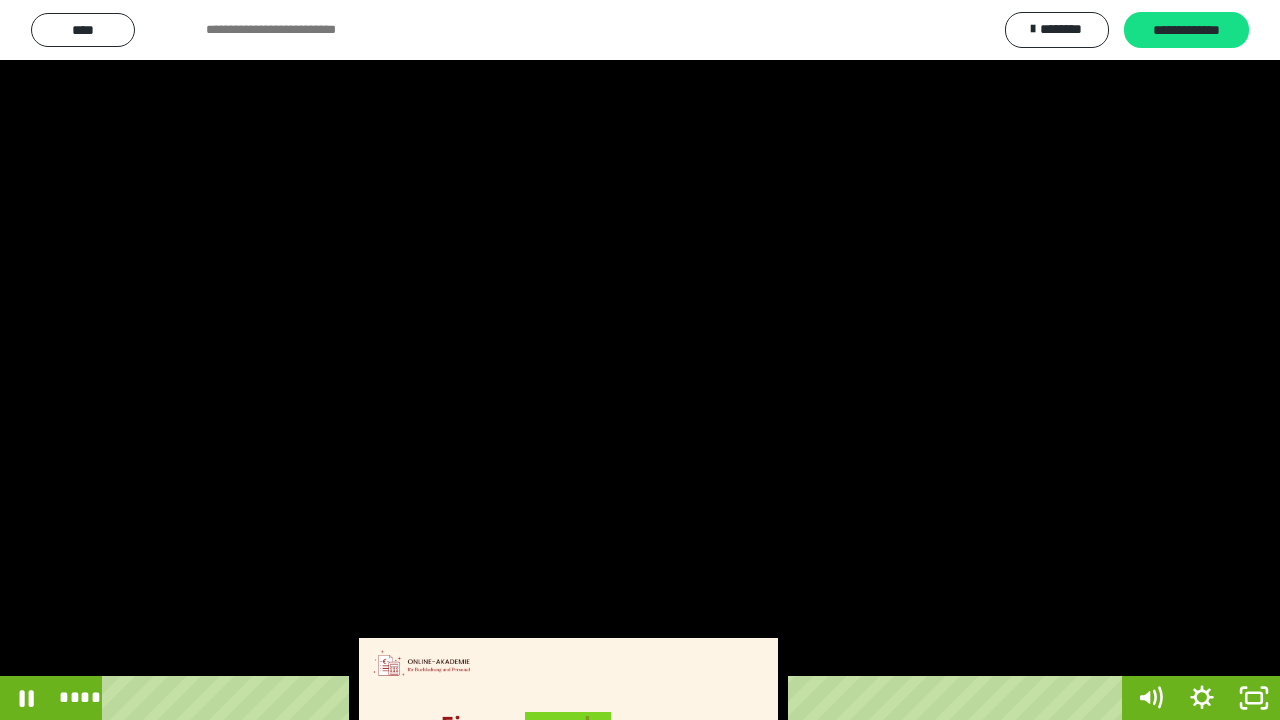 click at bounding box center (640, 360) 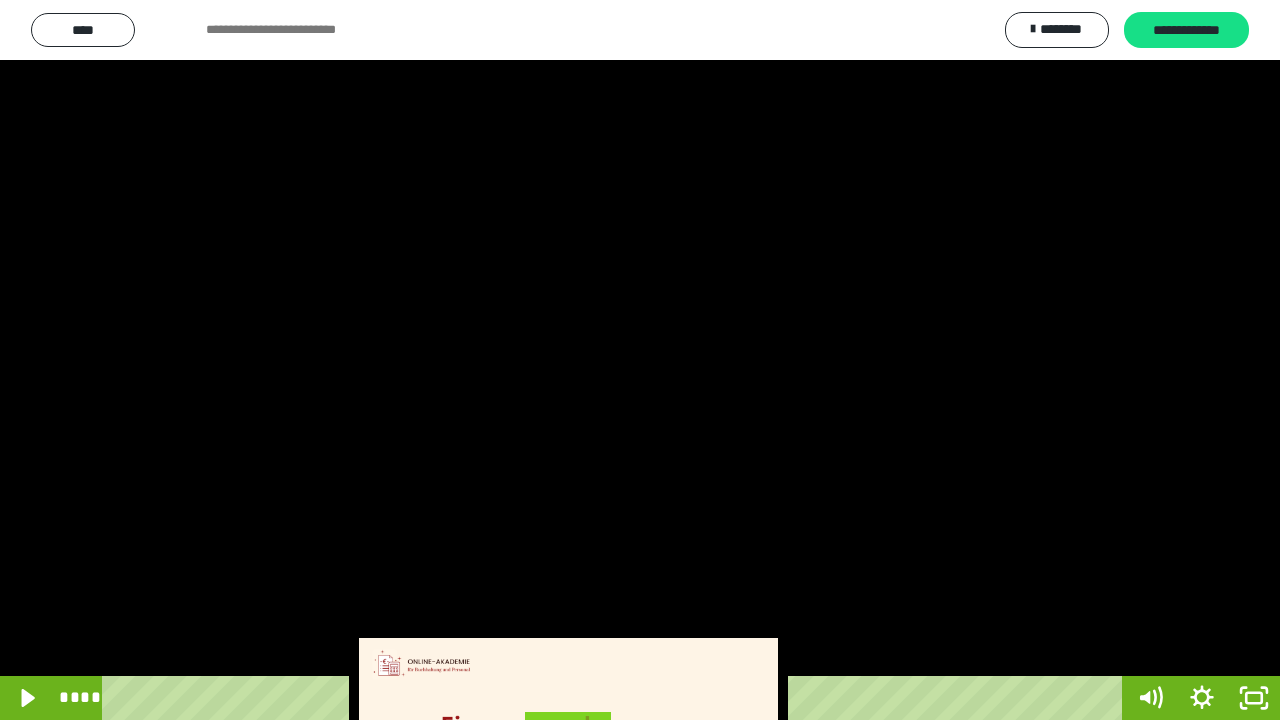 click at bounding box center [640, 360] 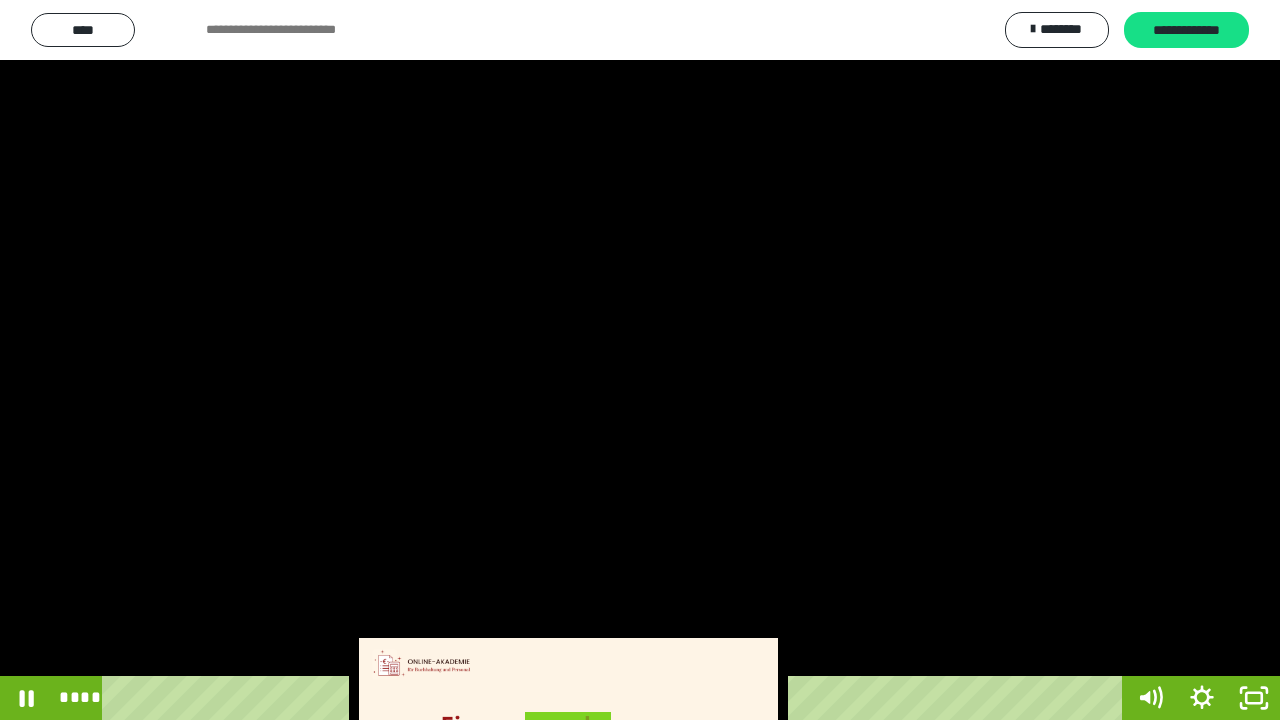 click at bounding box center [640, 360] 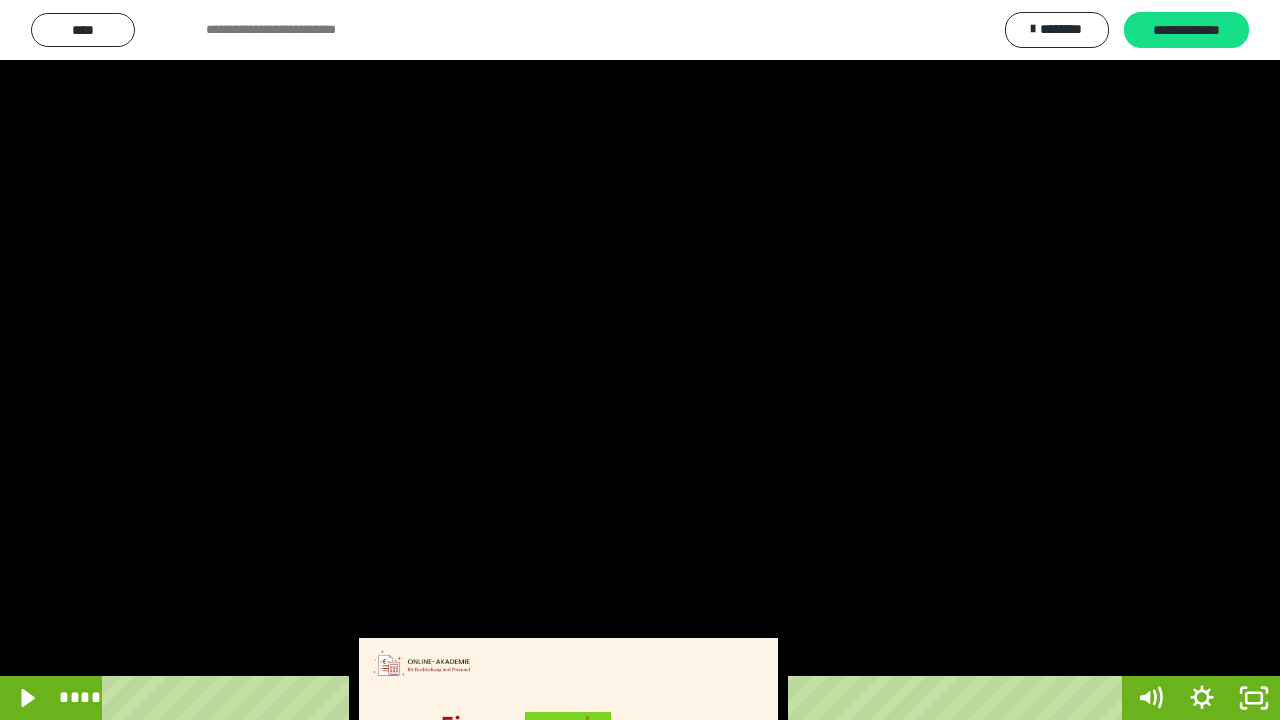 click at bounding box center [640, 360] 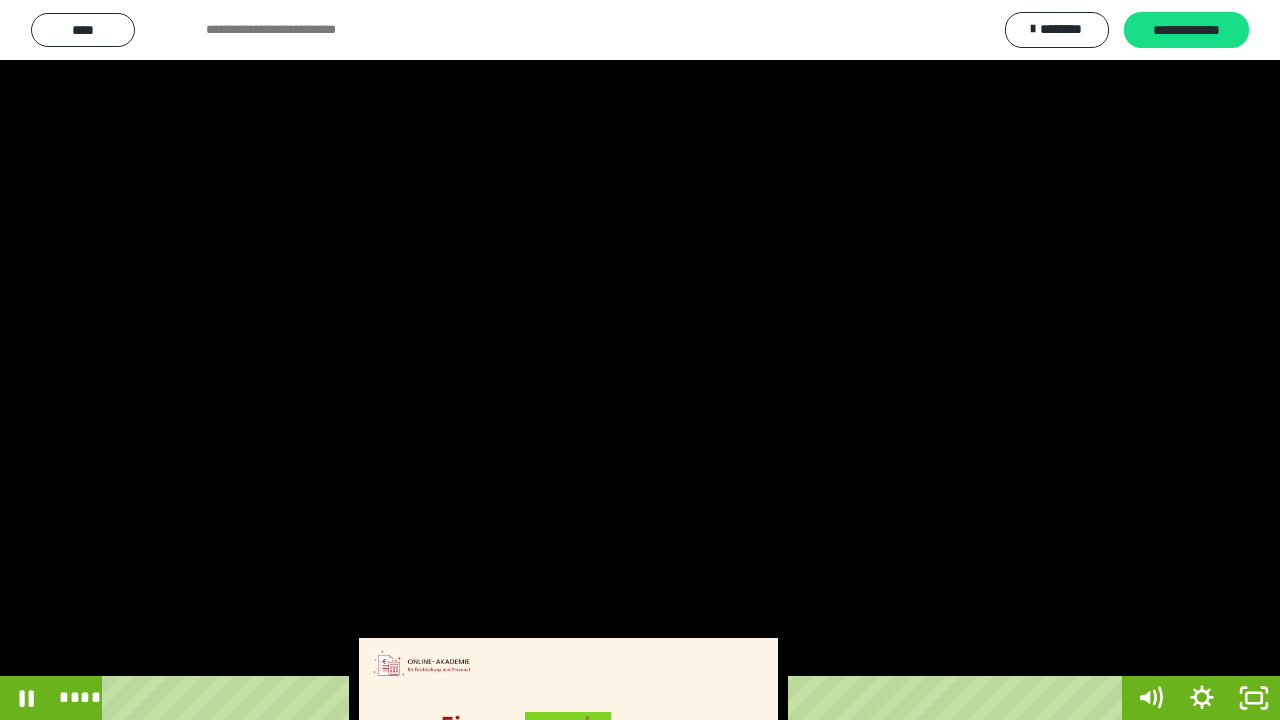 click at bounding box center (640, 360) 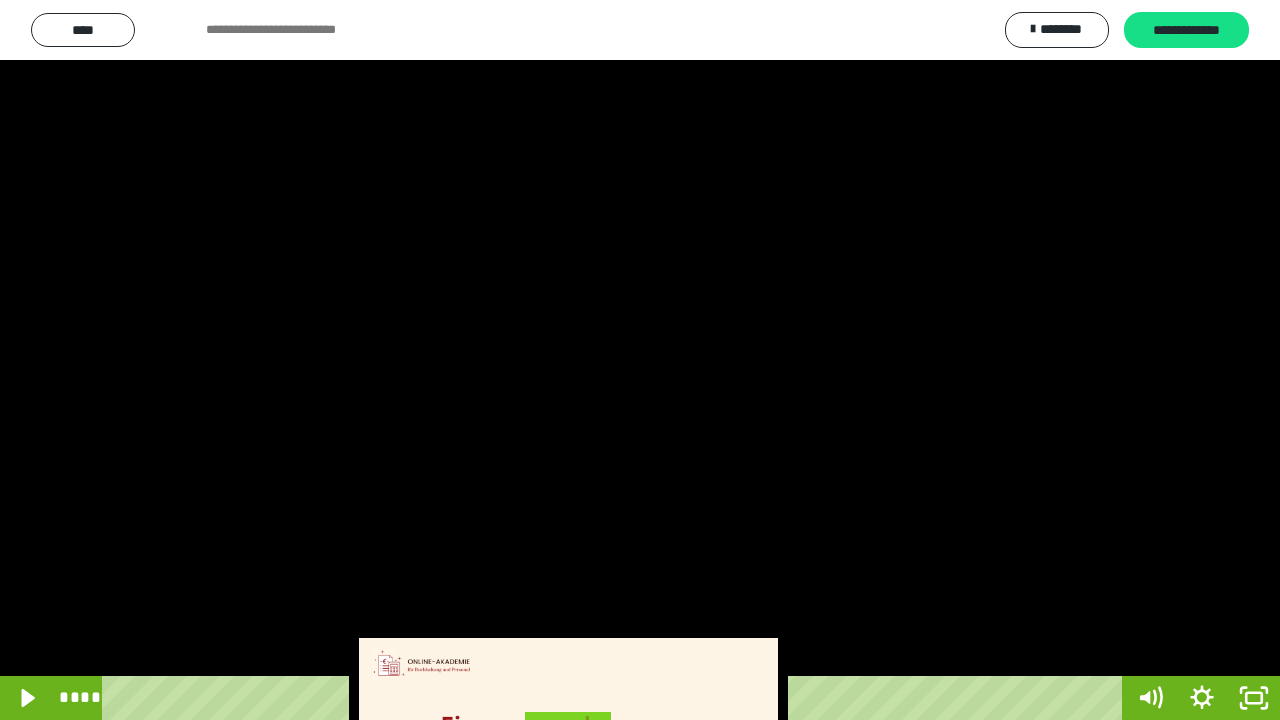 click at bounding box center (640, 360) 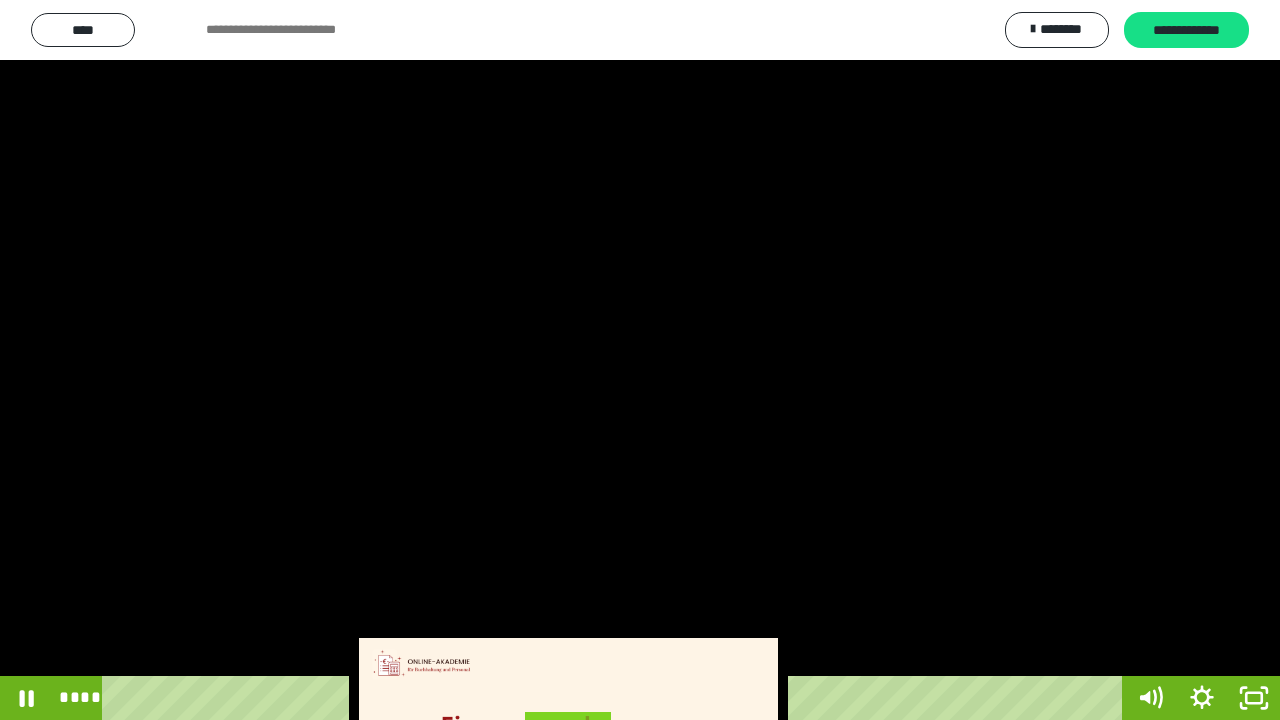 click at bounding box center [640, 360] 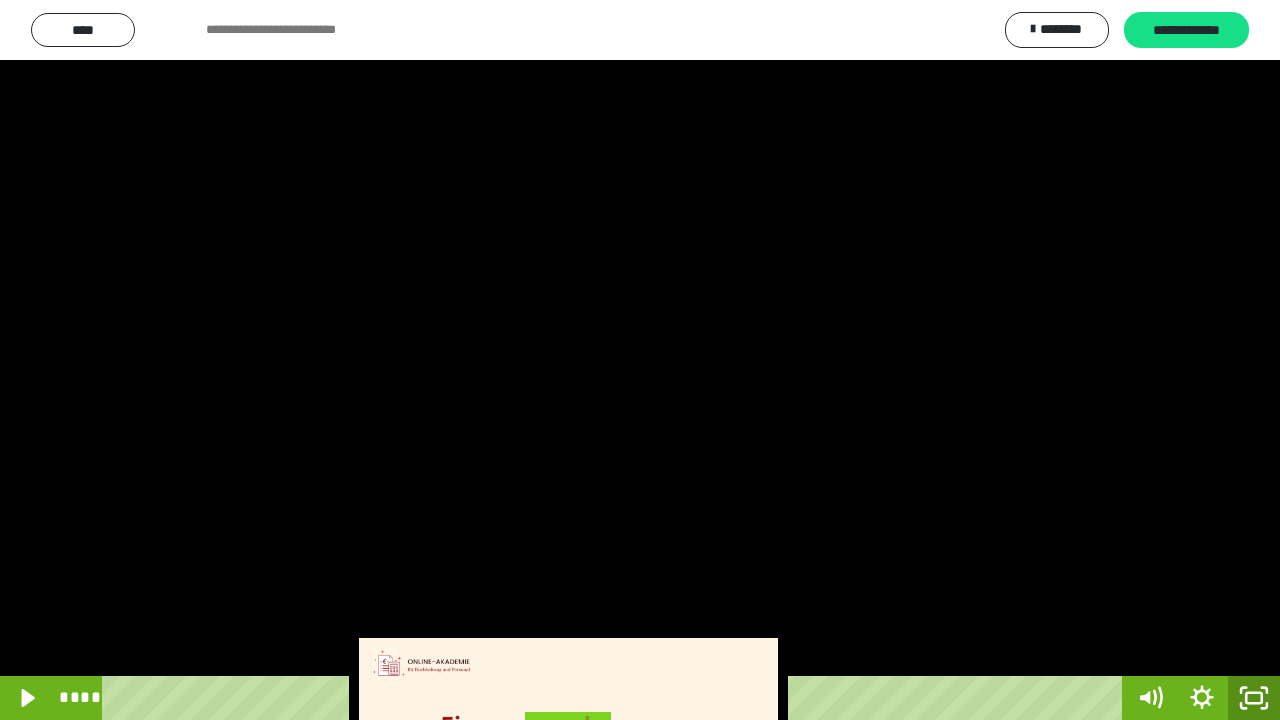 click 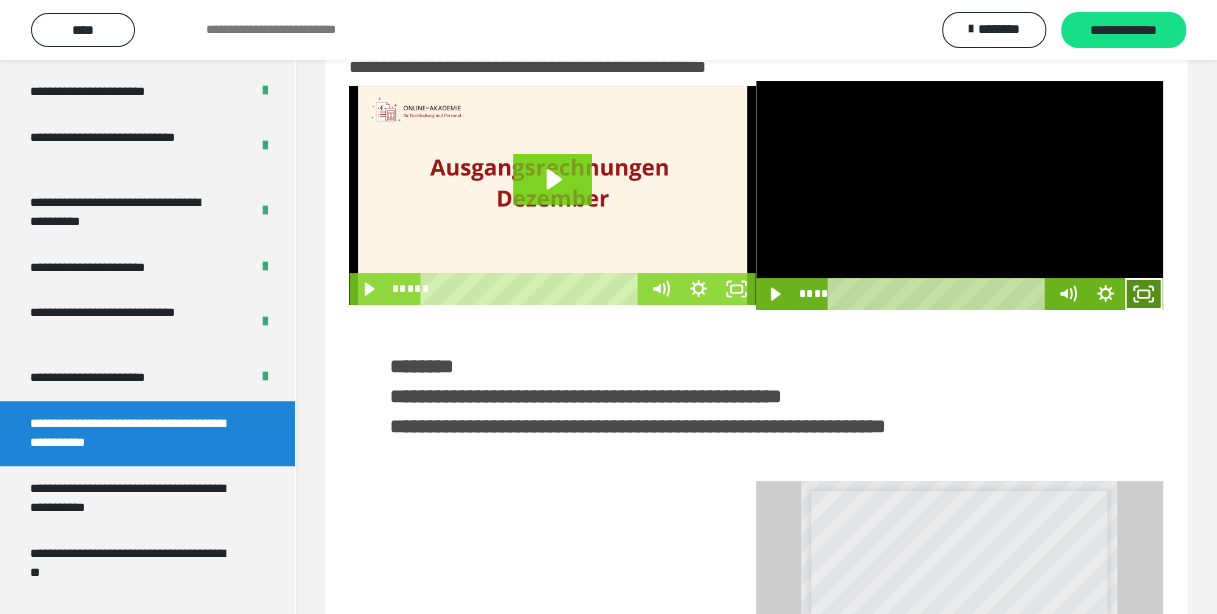 click 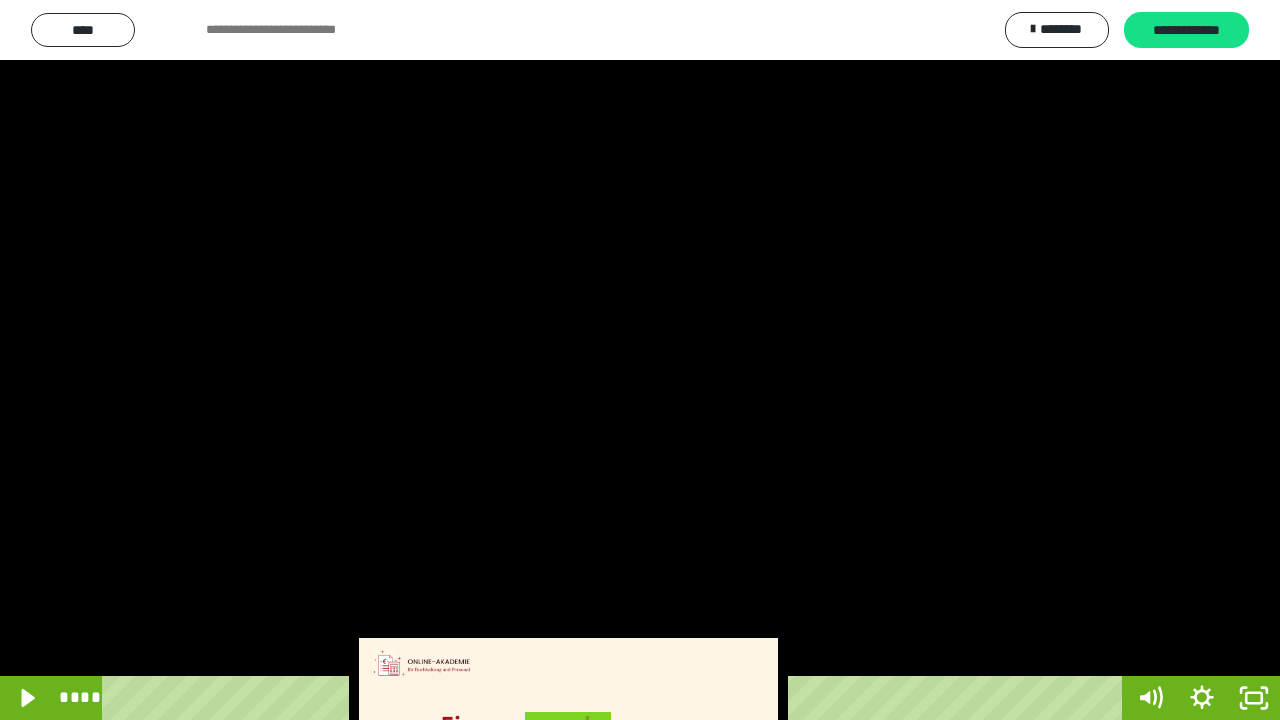 click at bounding box center [640, 360] 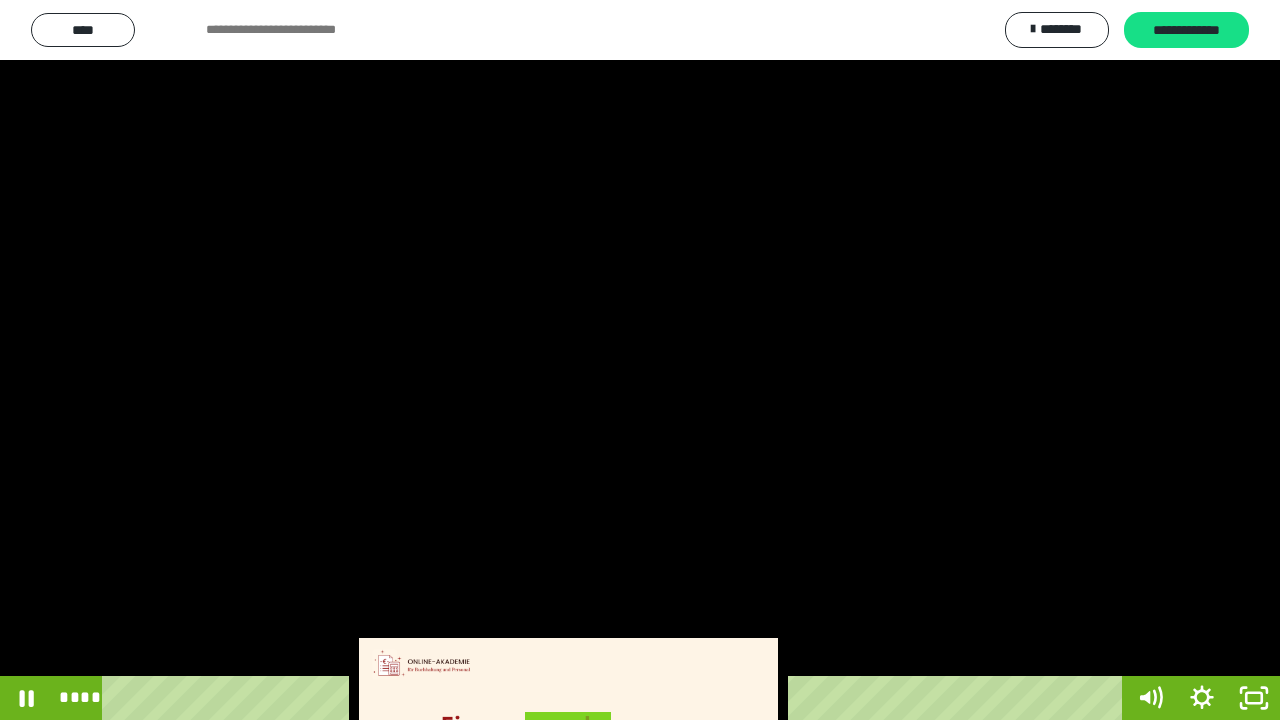 click at bounding box center [640, 360] 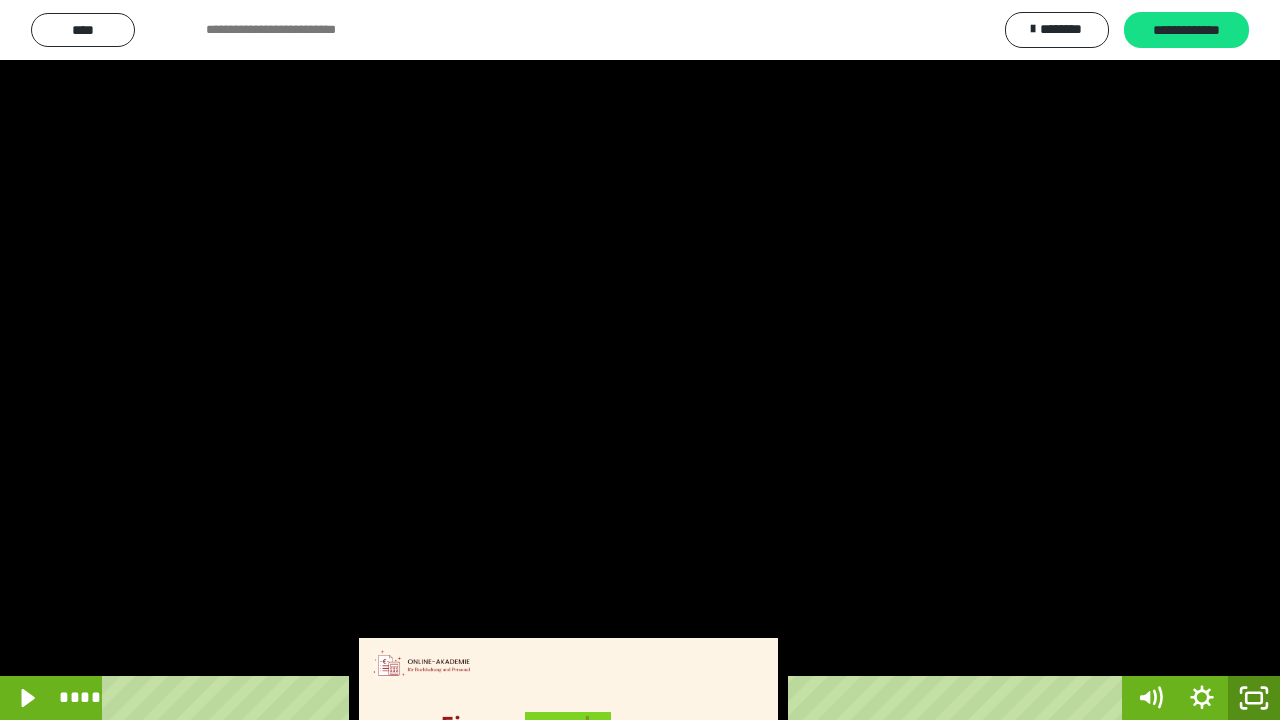 click 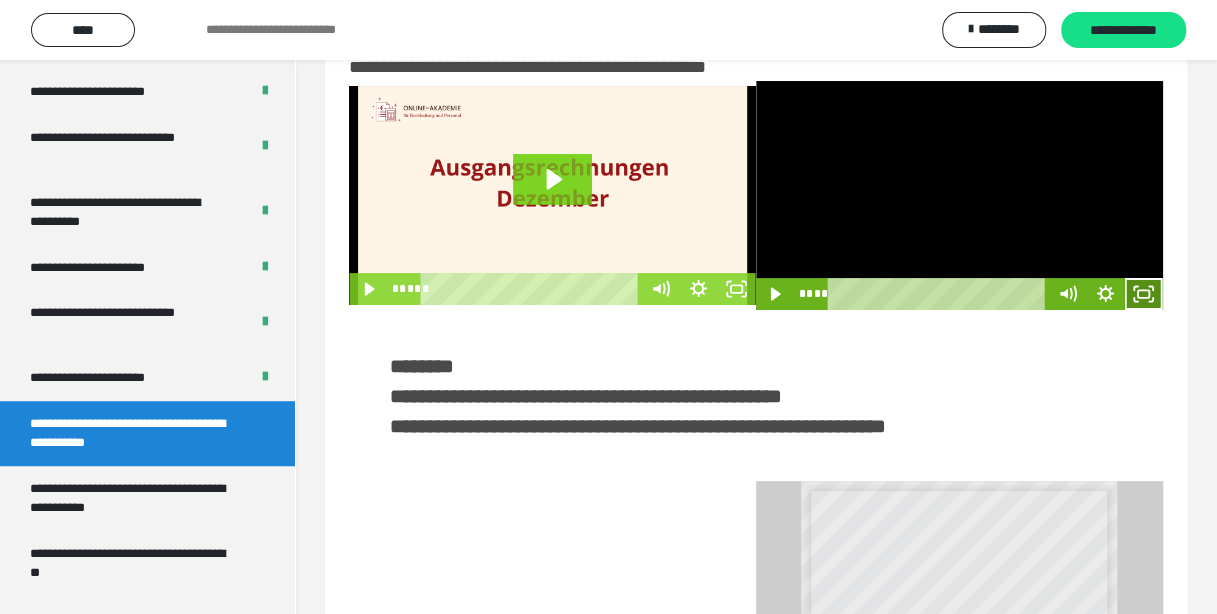 click 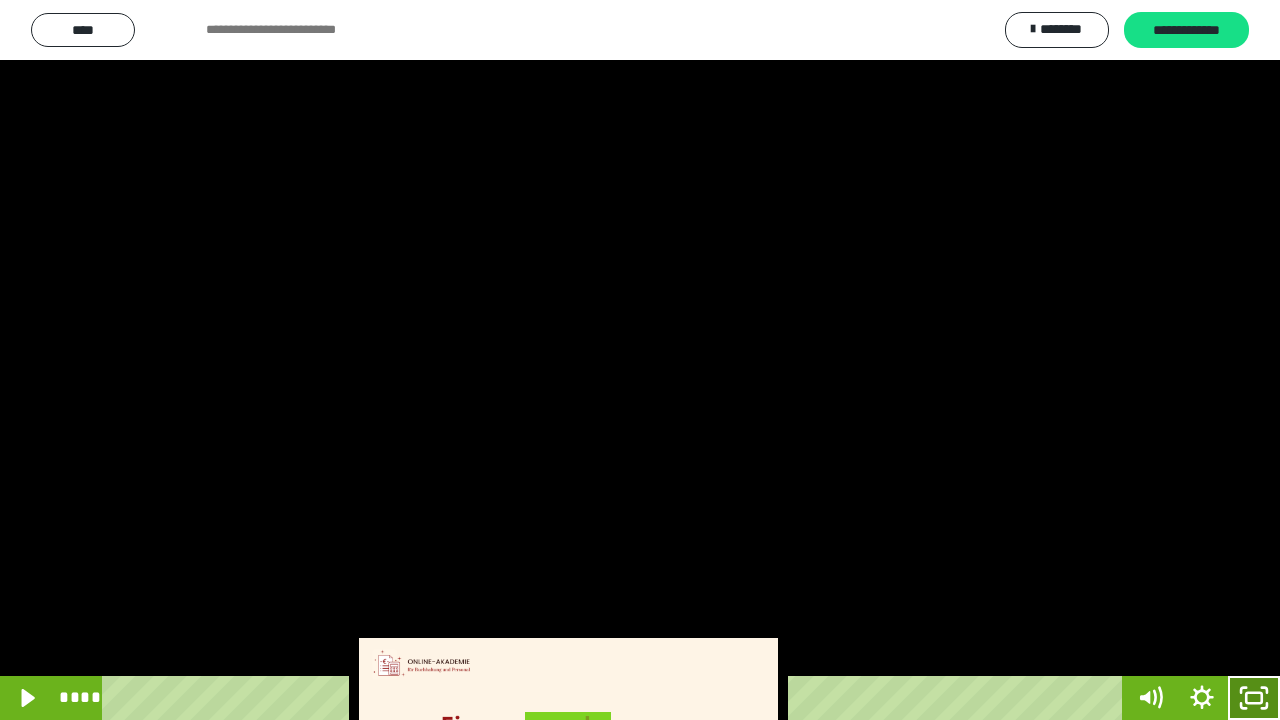 drag, startPoint x: 1246, startPoint y: 714, endPoint x: 1206, endPoint y: 579, distance: 140.80128 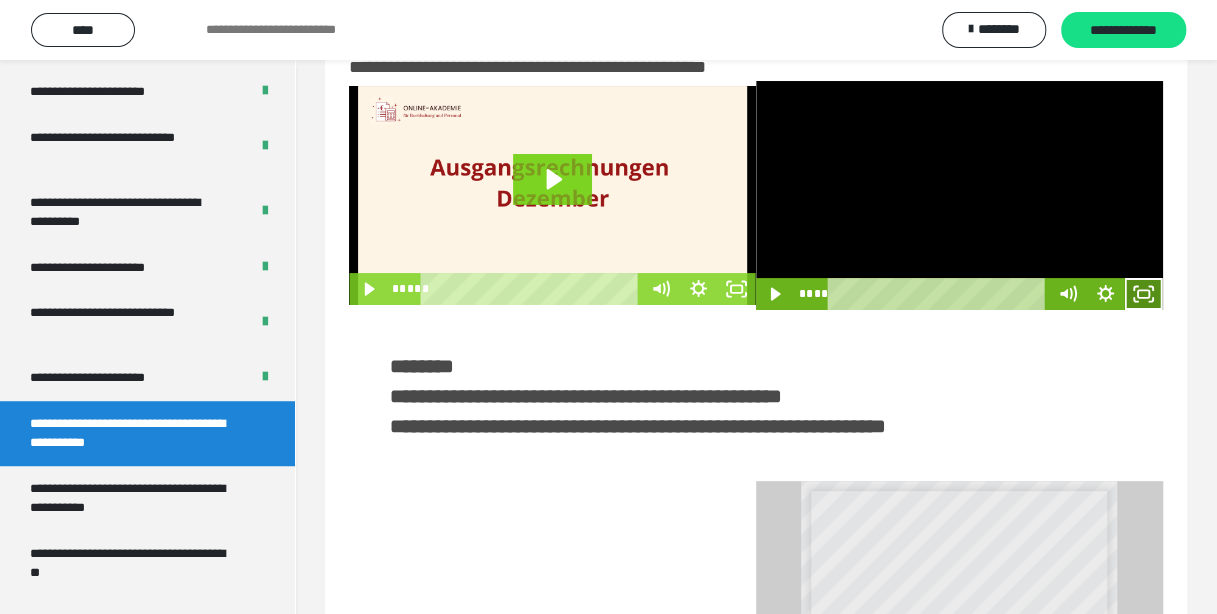 click 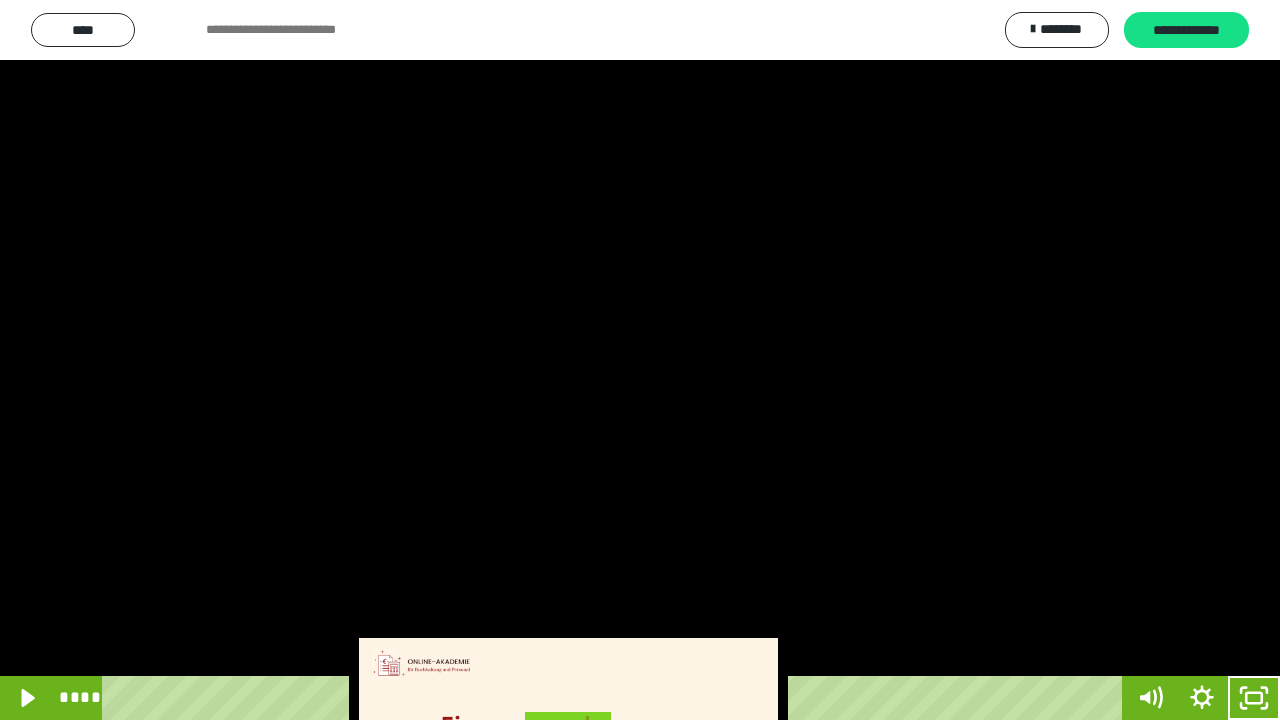 click at bounding box center [640, 360] 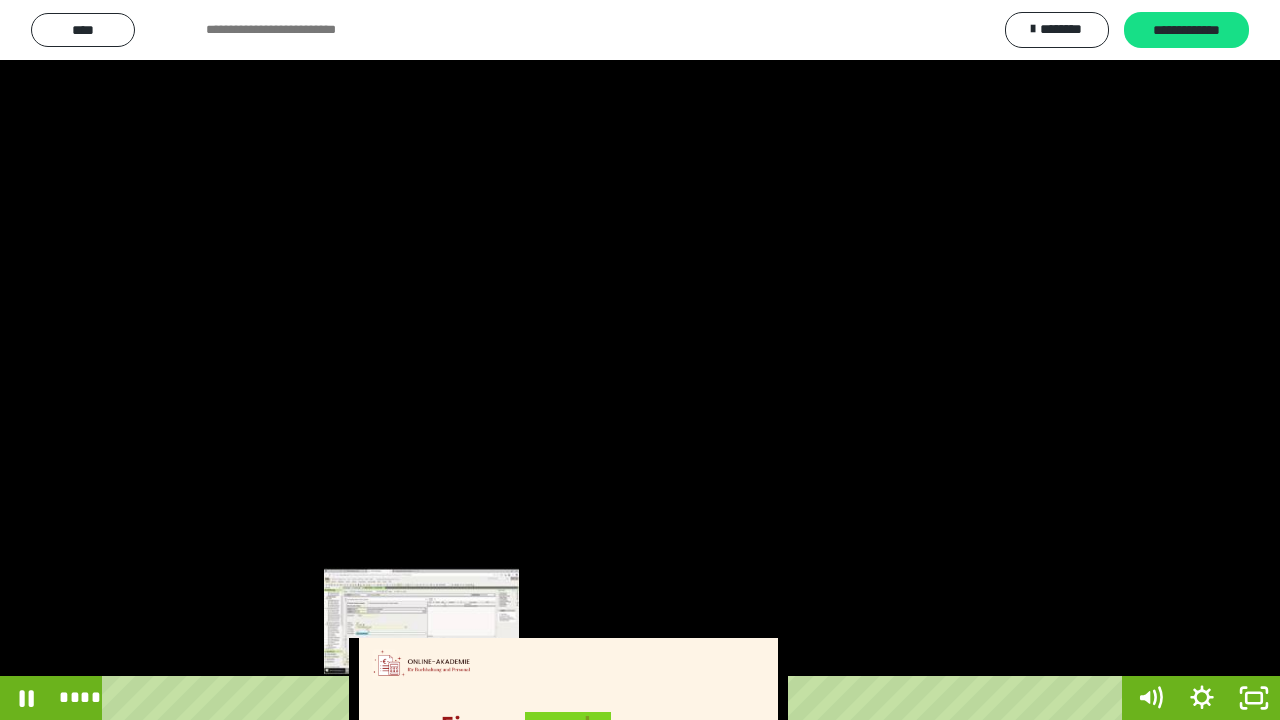 click on "****" at bounding box center [616, 698] 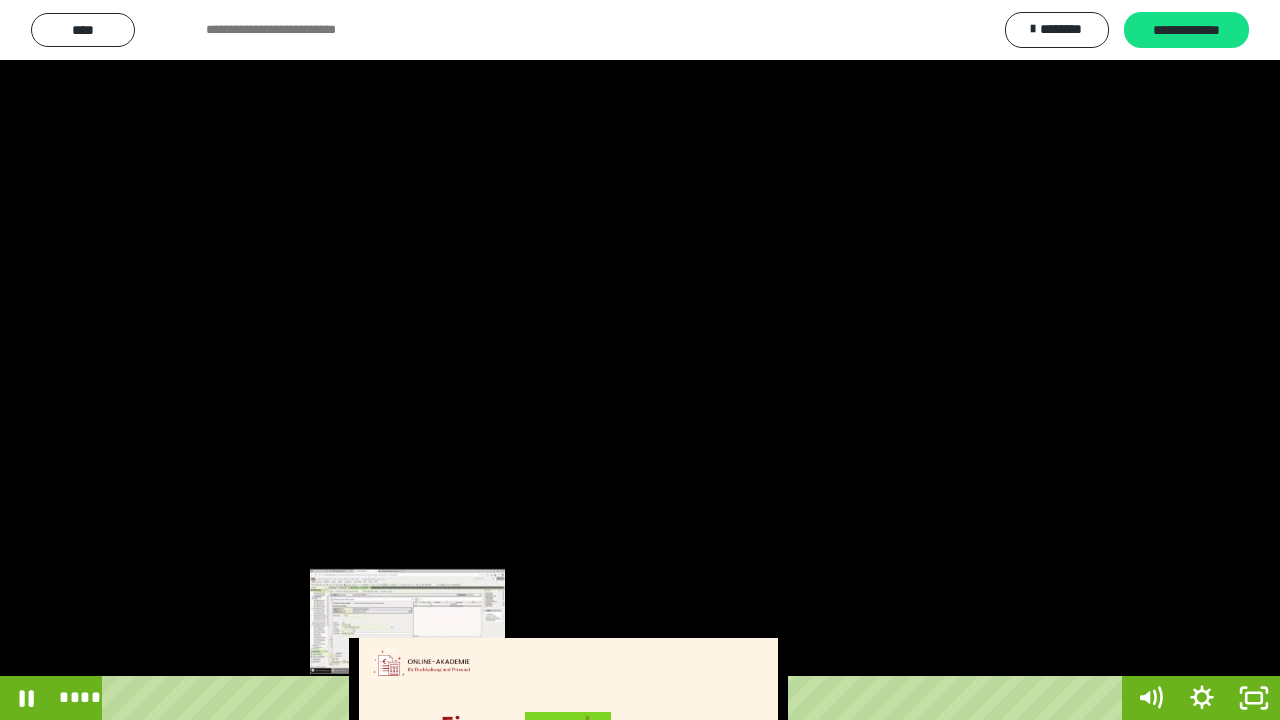 click on "****" at bounding box center [616, 698] 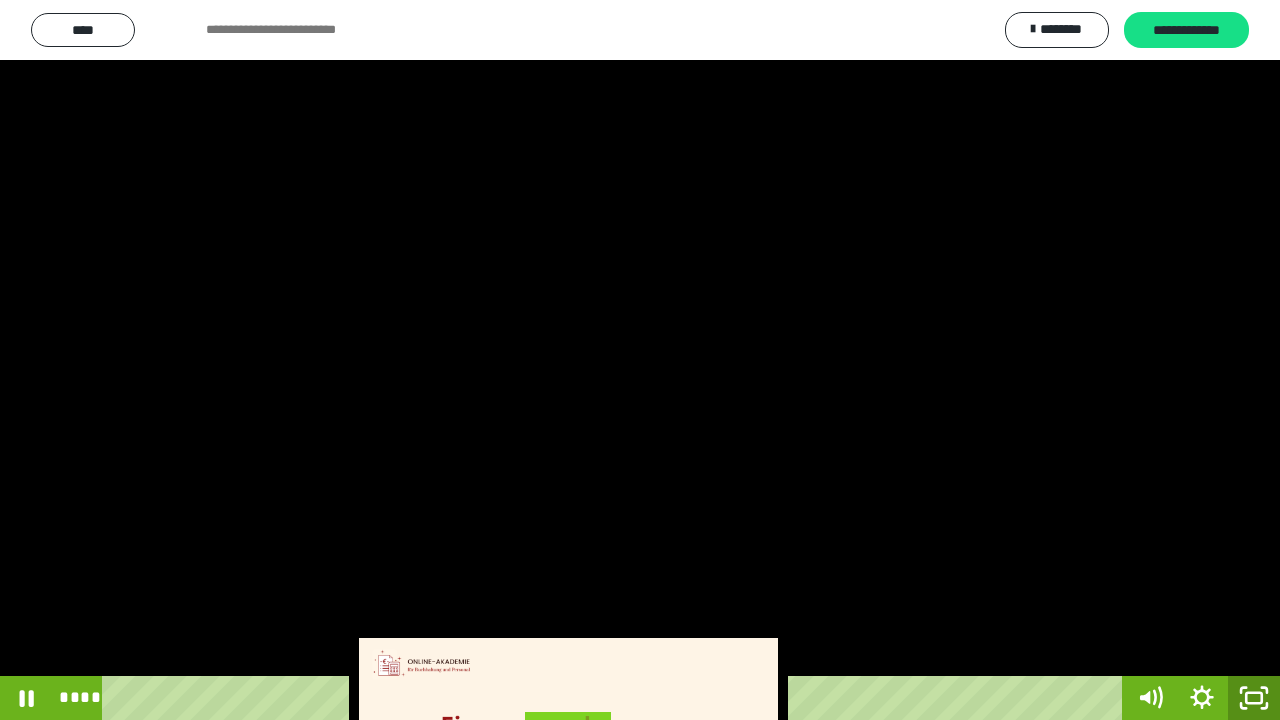 click 